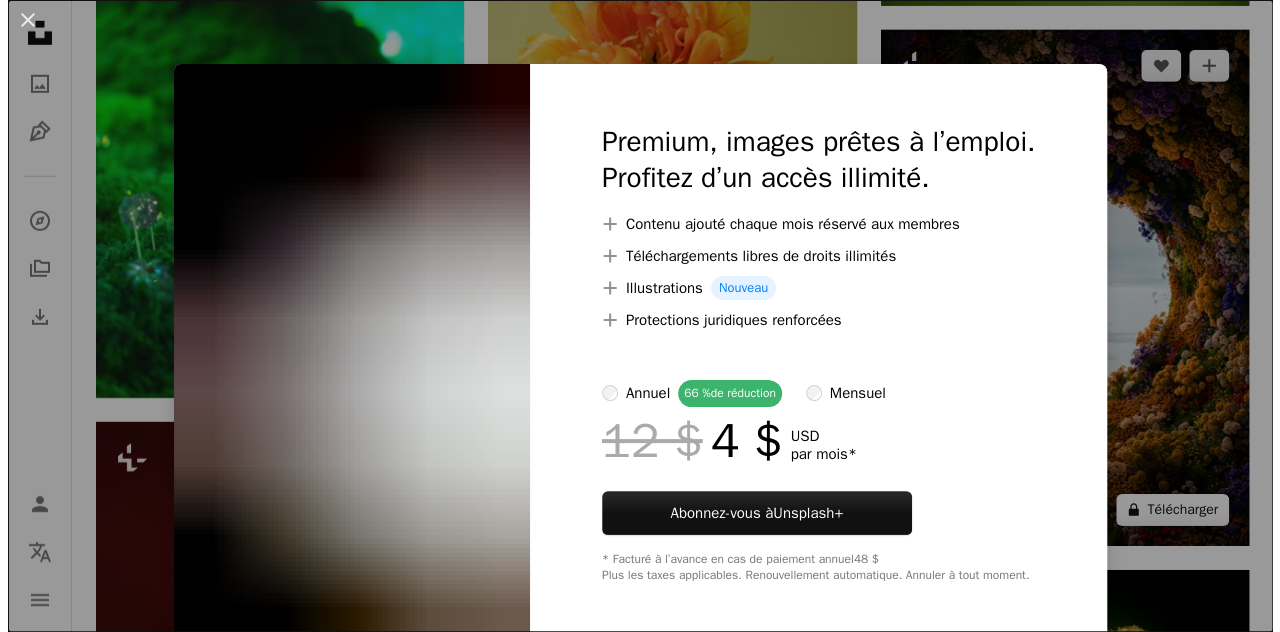 scroll, scrollTop: 41000, scrollLeft: 0, axis: vertical 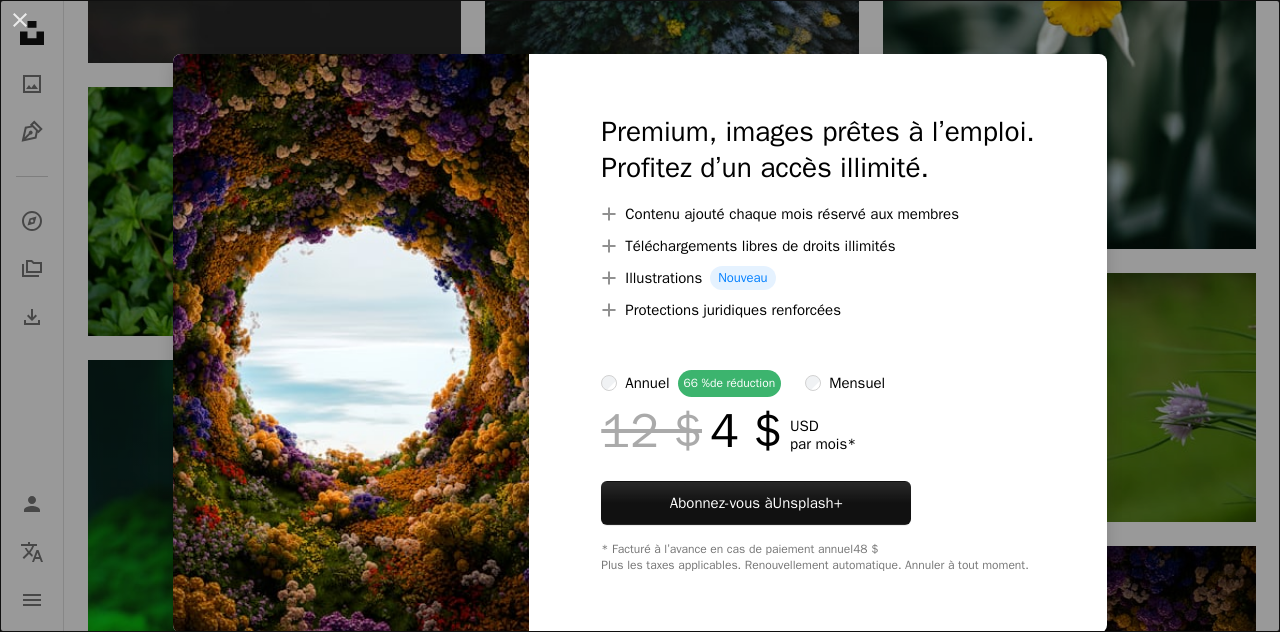 click on "An X shape Premium, images prêtes à l’emploi. Profitez d’un accès illimité. A plus sign Contenu ajouté chaque mois réservé aux membres A plus sign Téléchargements libres de droits illimités A plus sign Illustrations  Nouveau A plus sign Protections juridiques renforcées annuel 66 %  de réduction mensuel 12 $   4 $ USD par mois * Abonnez-vous à  Unsplash+ * Facturé à l’avance en cas de paiement annuel  48 $ Plus les taxes applicables. Renouvellement automatique. Annuler à tout moment." at bounding box center (640, 316) 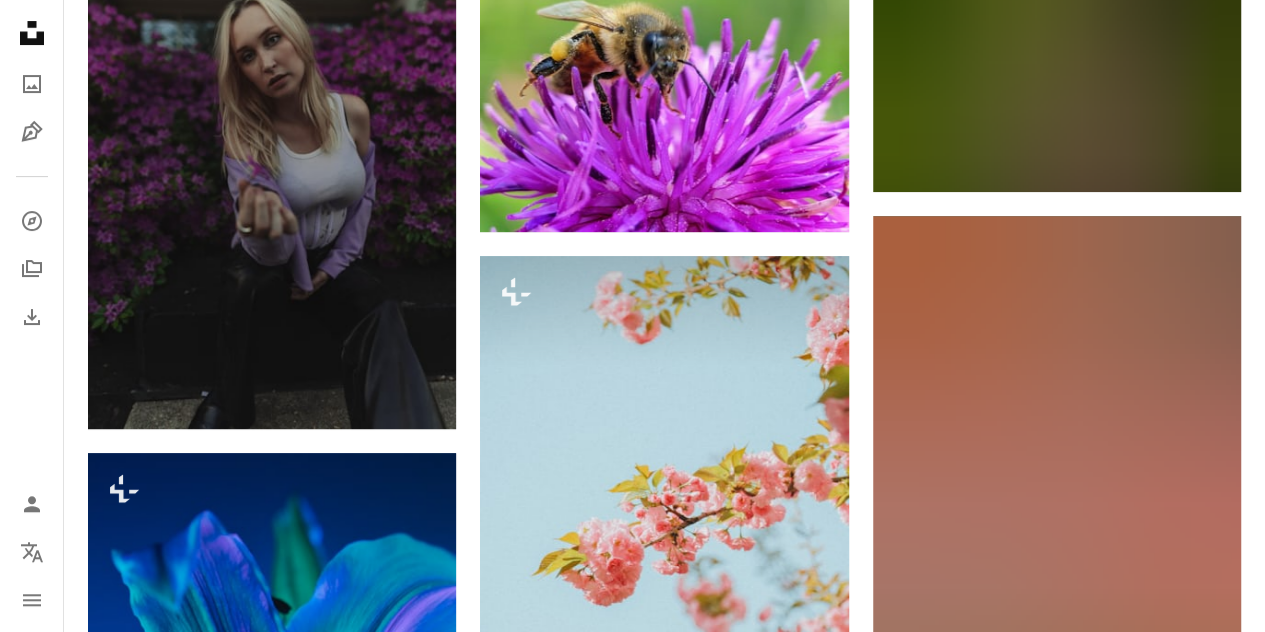 scroll, scrollTop: 57400, scrollLeft: 0, axis: vertical 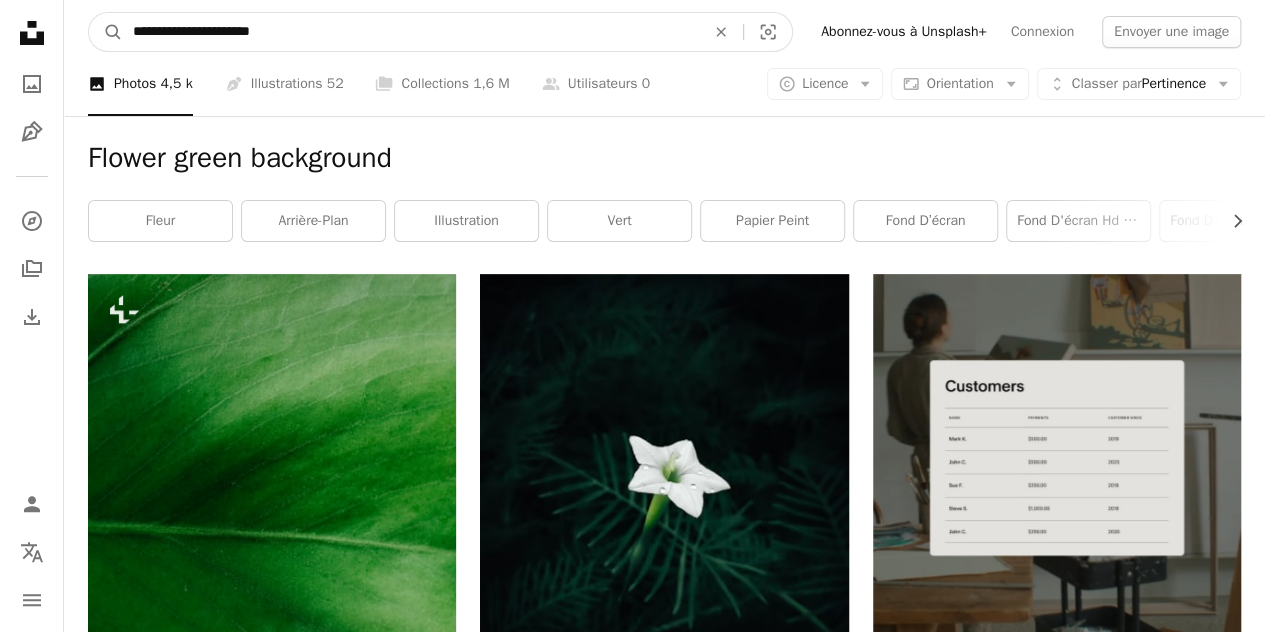 click on "**********" at bounding box center [411, 32] 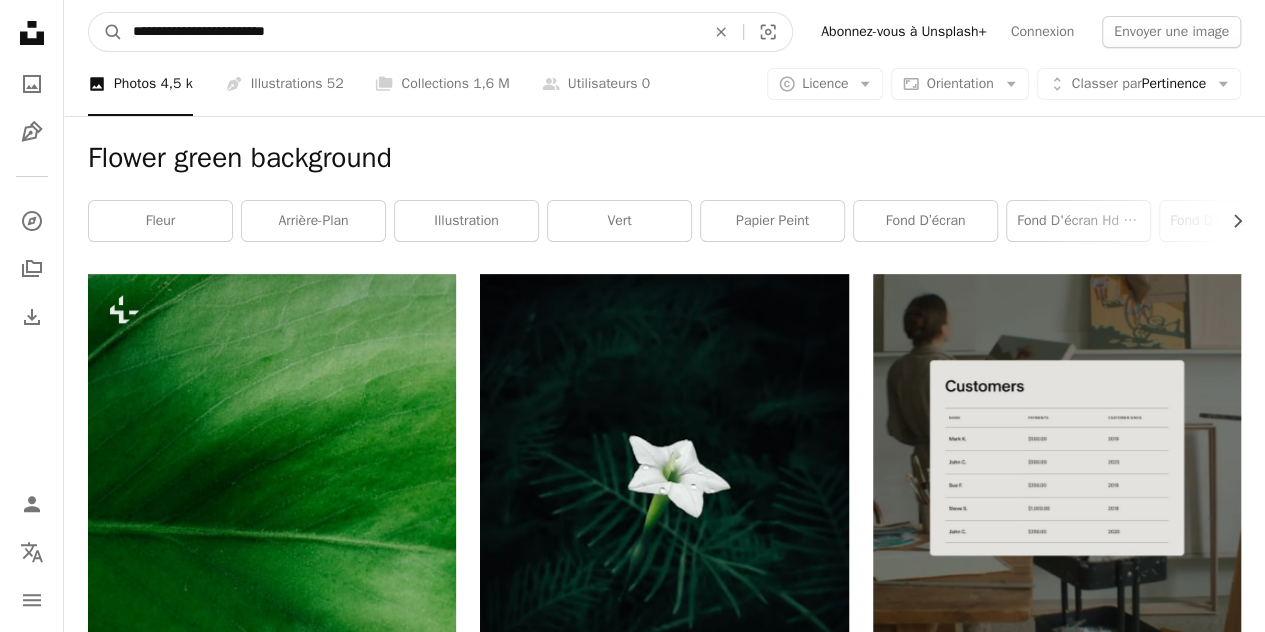 type on "**********" 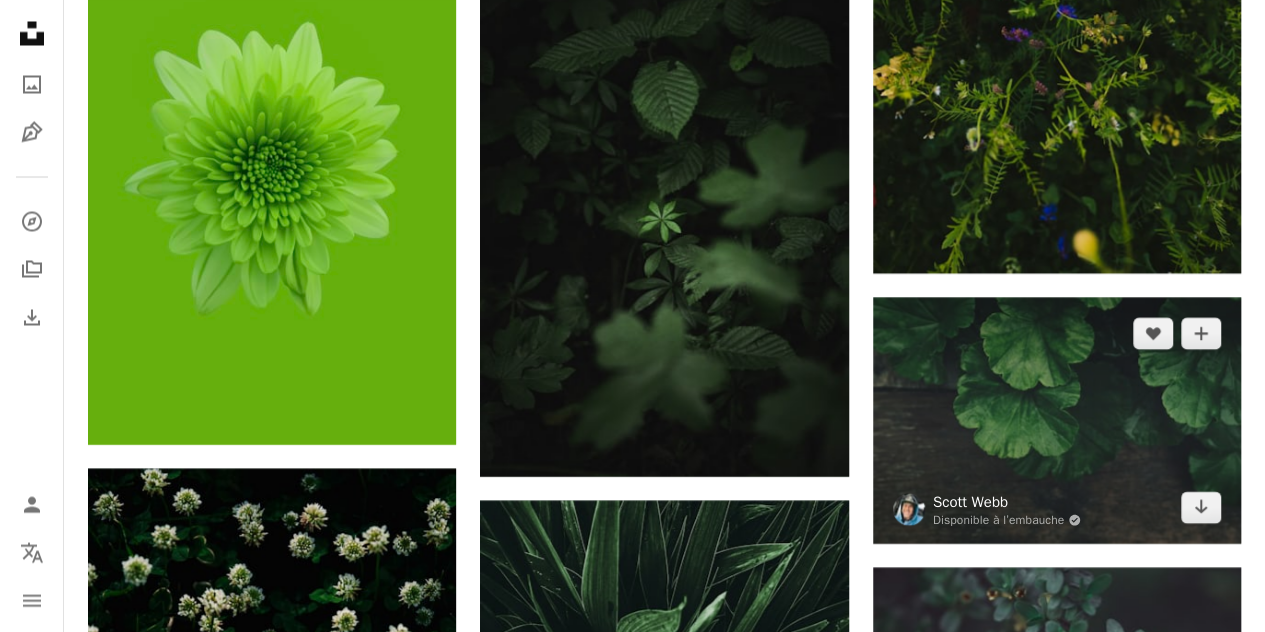 scroll, scrollTop: 1800, scrollLeft: 0, axis: vertical 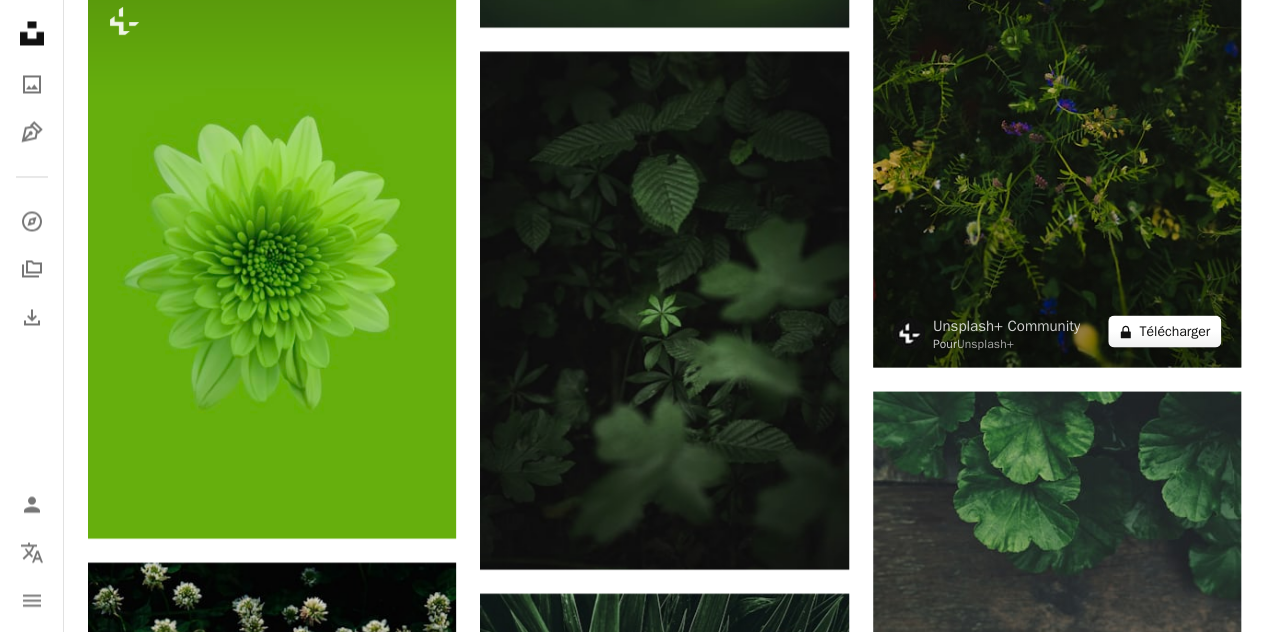 click on "A lock   Télécharger" at bounding box center [1164, 331] 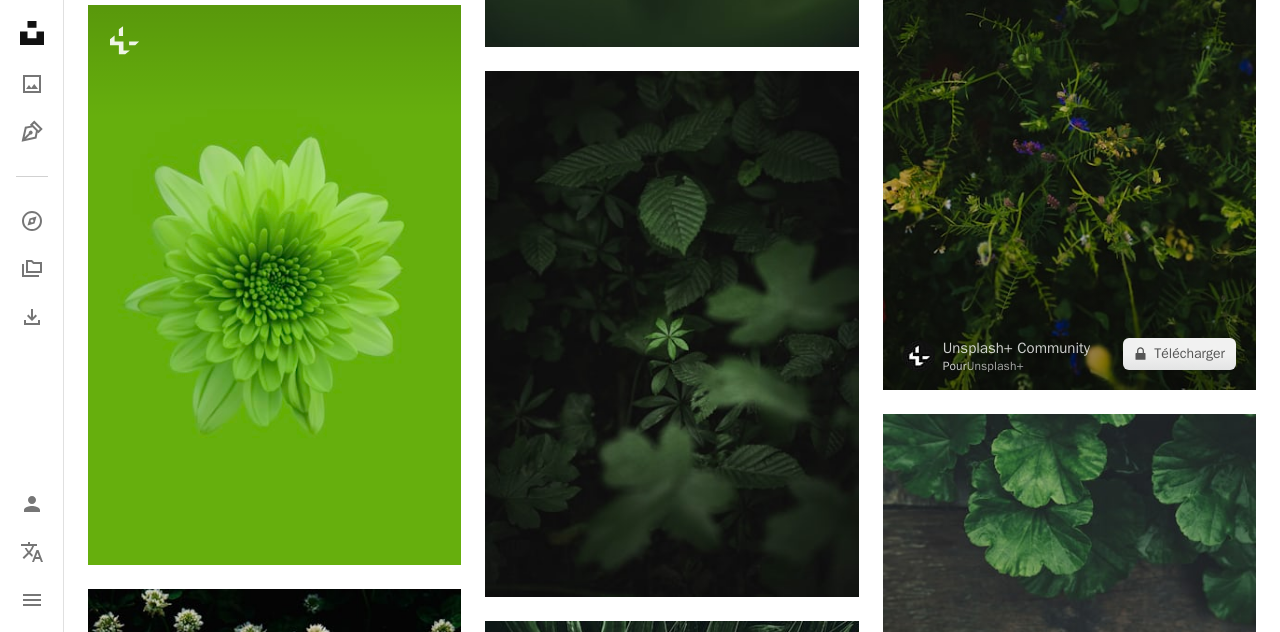click on "An X shape Premium, images prêtes à l’emploi. Profitez d’un accès illimité. A plus sign Contenu ajouté chaque mois réservé aux membres A plus sign Téléchargements libres de droits illimités A plus sign Illustrations  Nouveau A plus sign Protections juridiques renforcées annuel 66 %  de réduction mensuel 12 $   4 $ USD par mois * Abonnez-vous à  Unsplash+ * Facturé à l’avance en cas de paiement annuel  48 $ Plus les taxes applicables. Renouvellement automatique. Annuler à tout moment." at bounding box center (640, 3203) 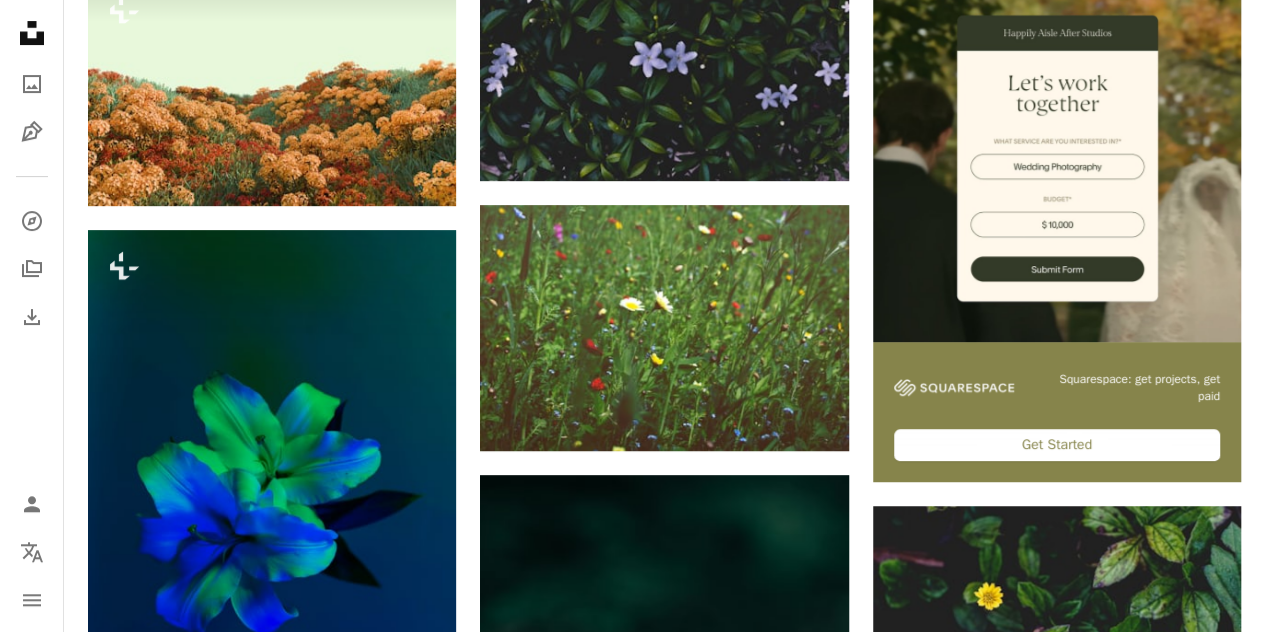 scroll, scrollTop: 0, scrollLeft: 0, axis: both 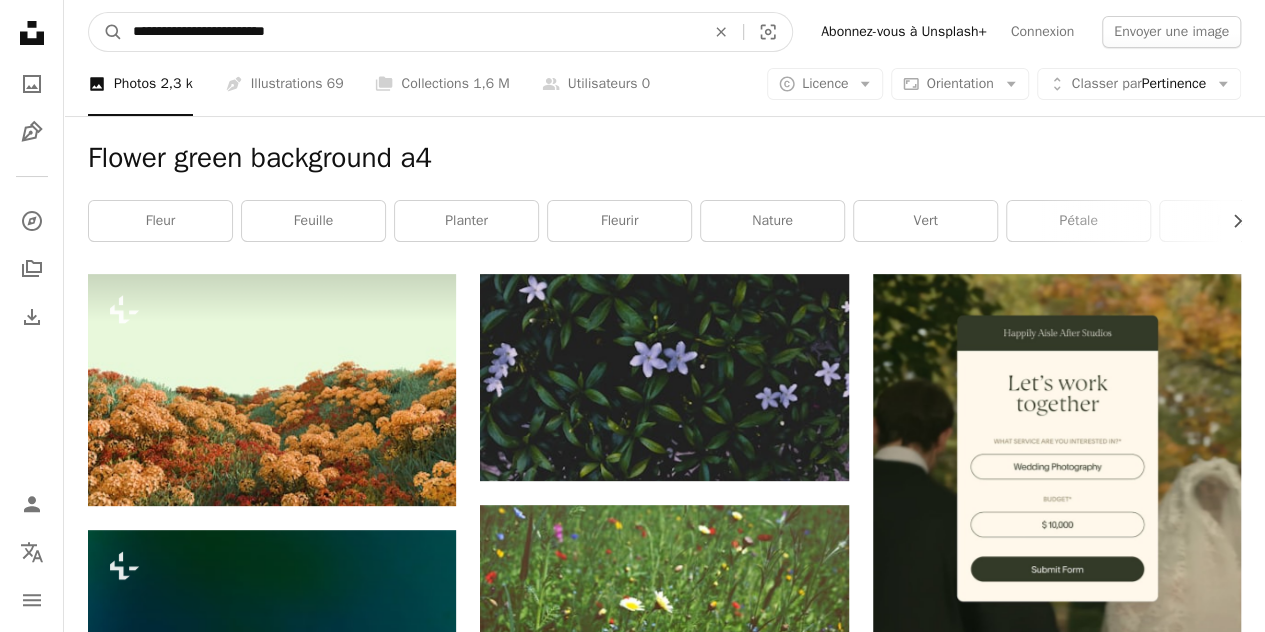 click on "**********" at bounding box center (411, 32) 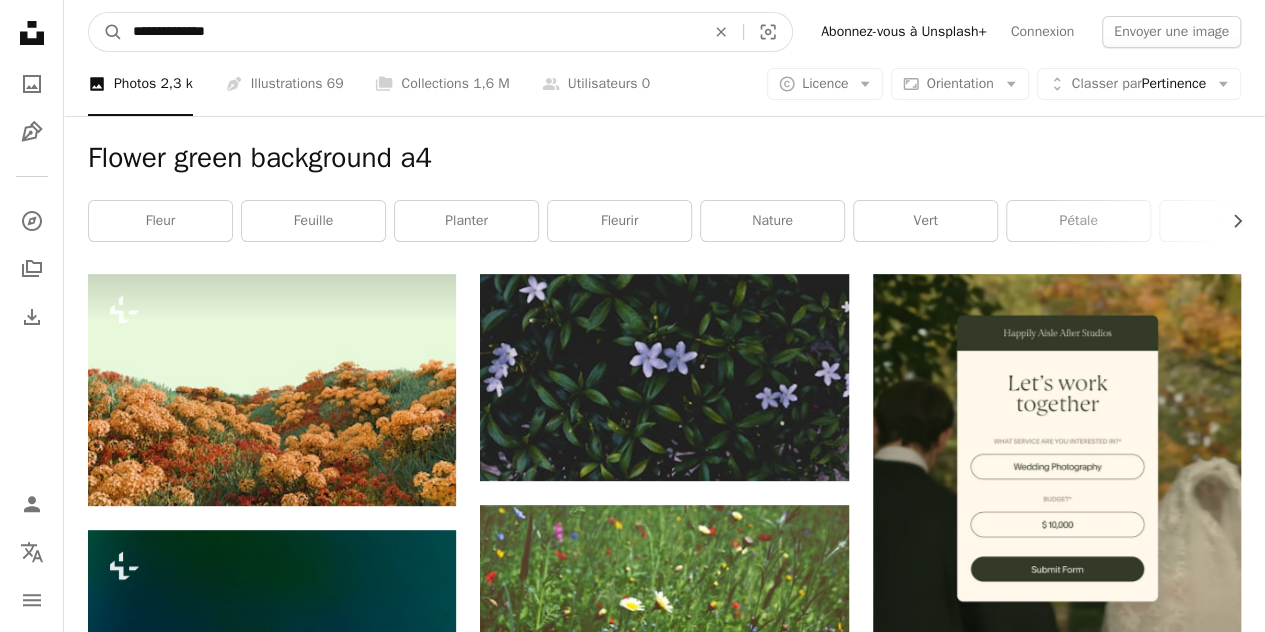 type on "**********" 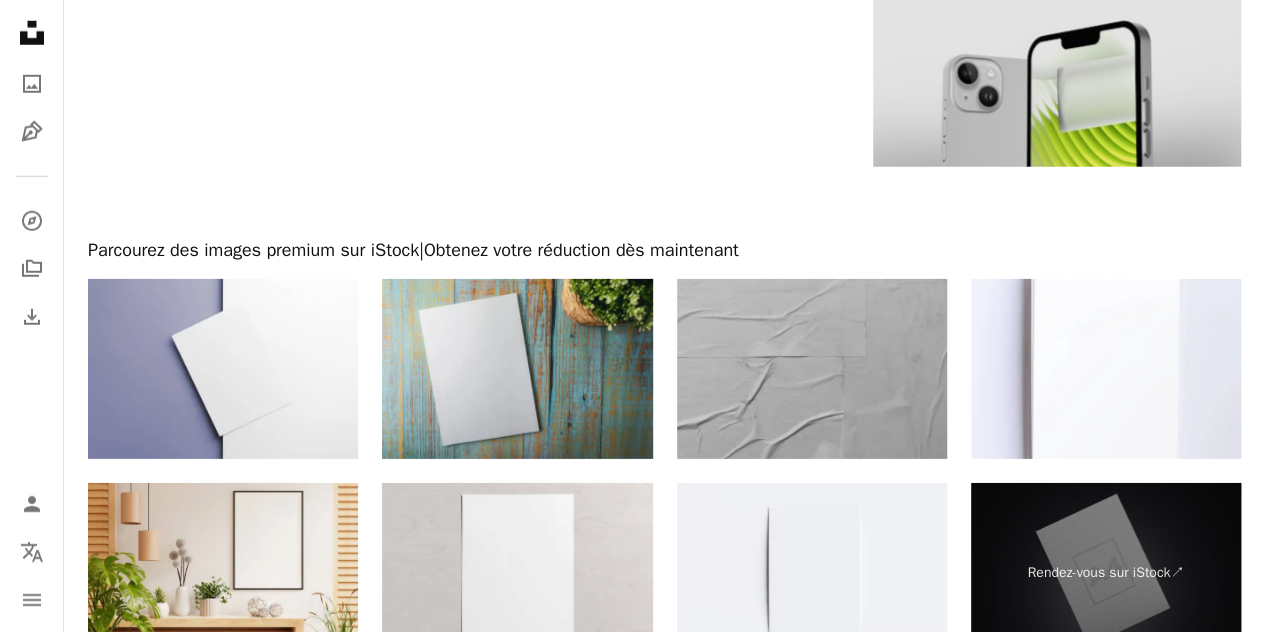 scroll, scrollTop: 3287, scrollLeft: 0, axis: vertical 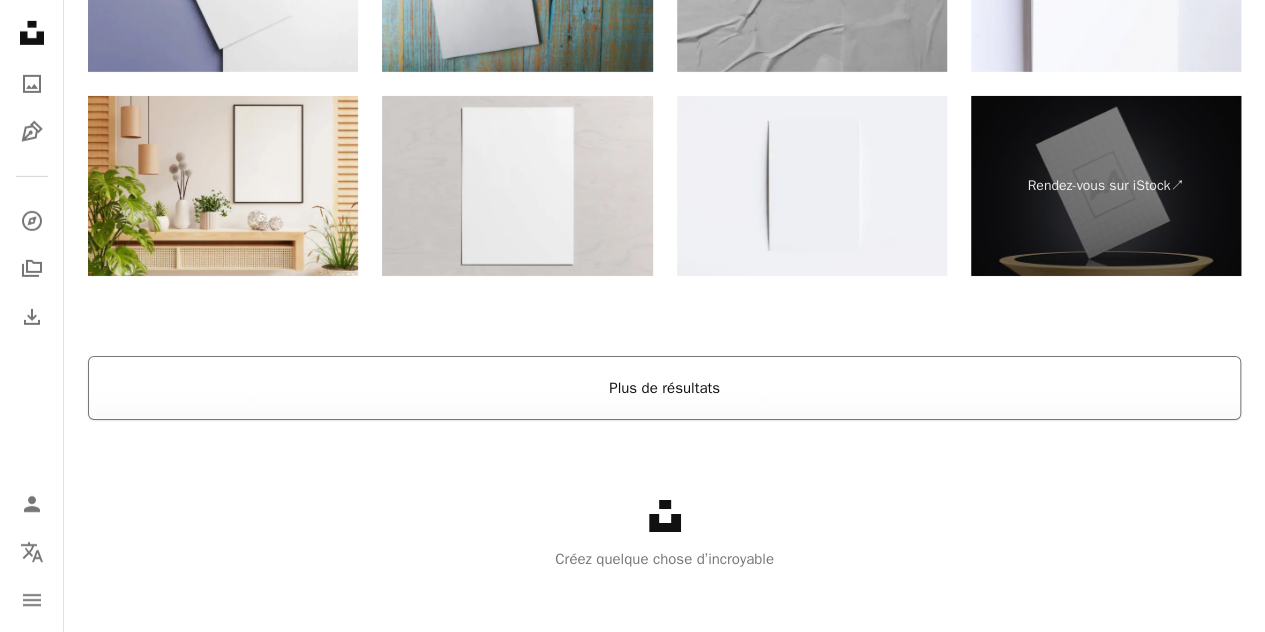 click on "Plus de résultats" at bounding box center (664, 388) 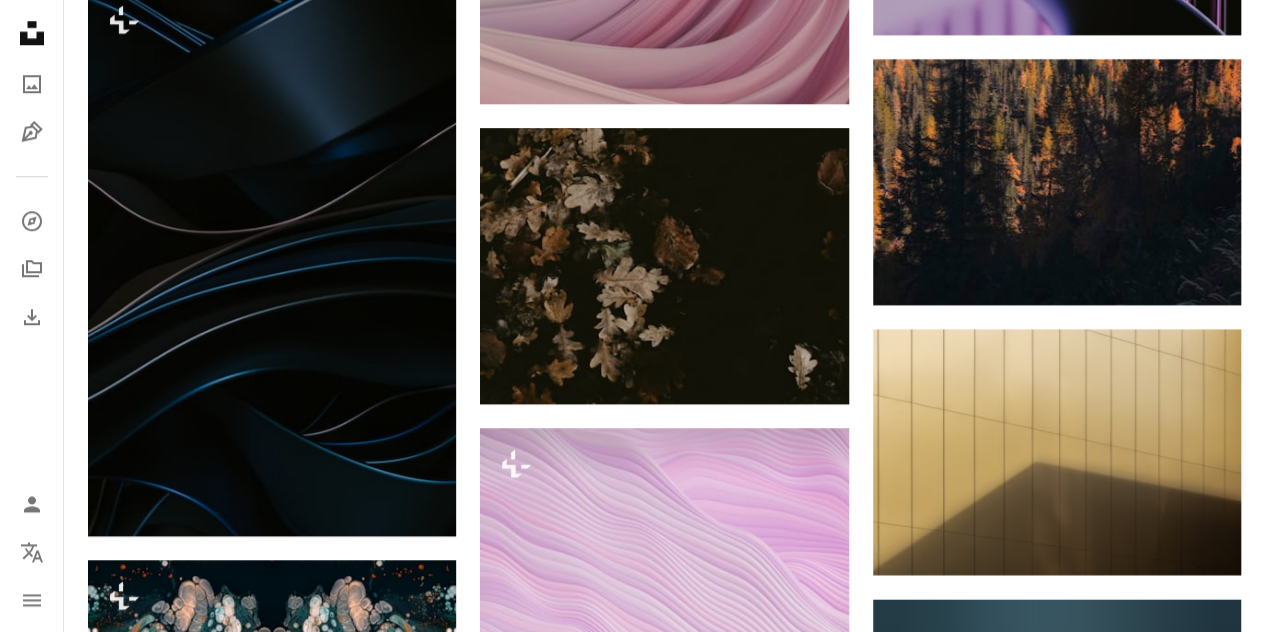 scroll, scrollTop: 9111, scrollLeft: 0, axis: vertical 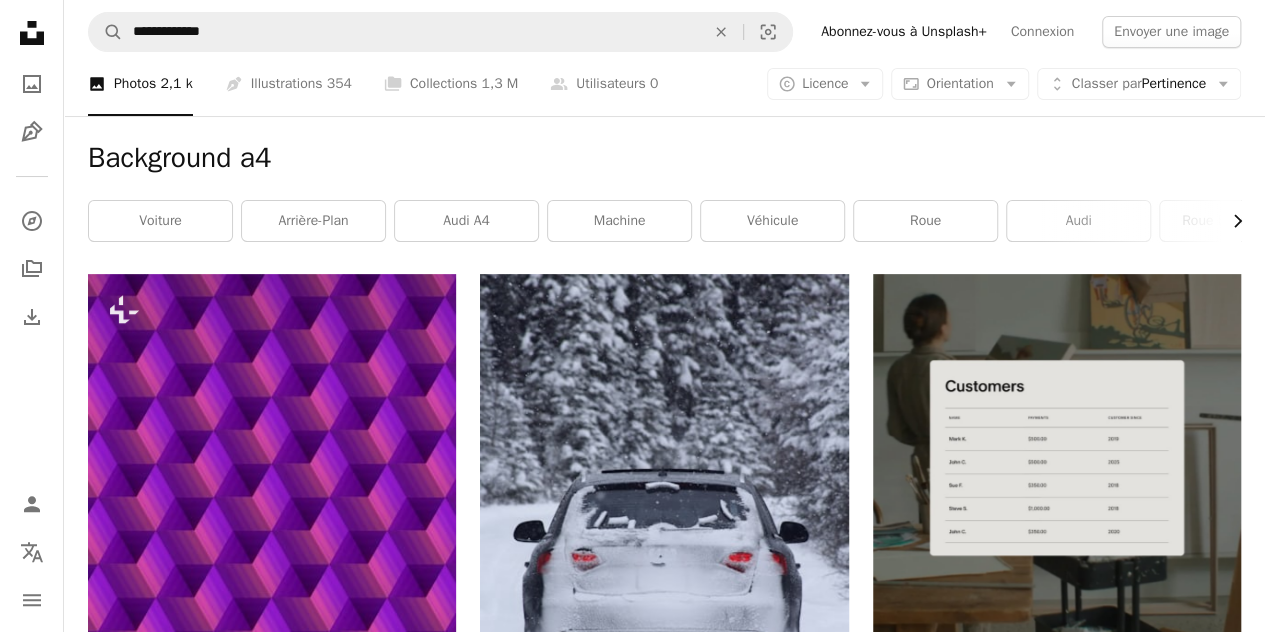 click on "Chevron right" 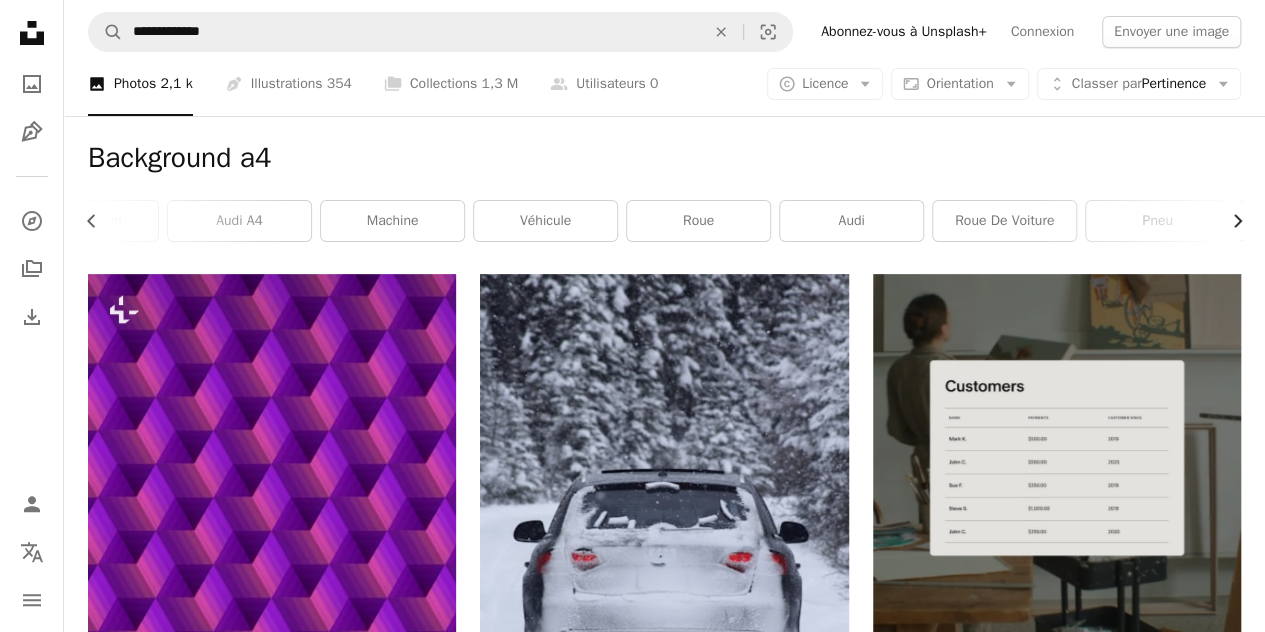 scroll, scrollTop: 0, scrollLeft: 300, axis: horizontal 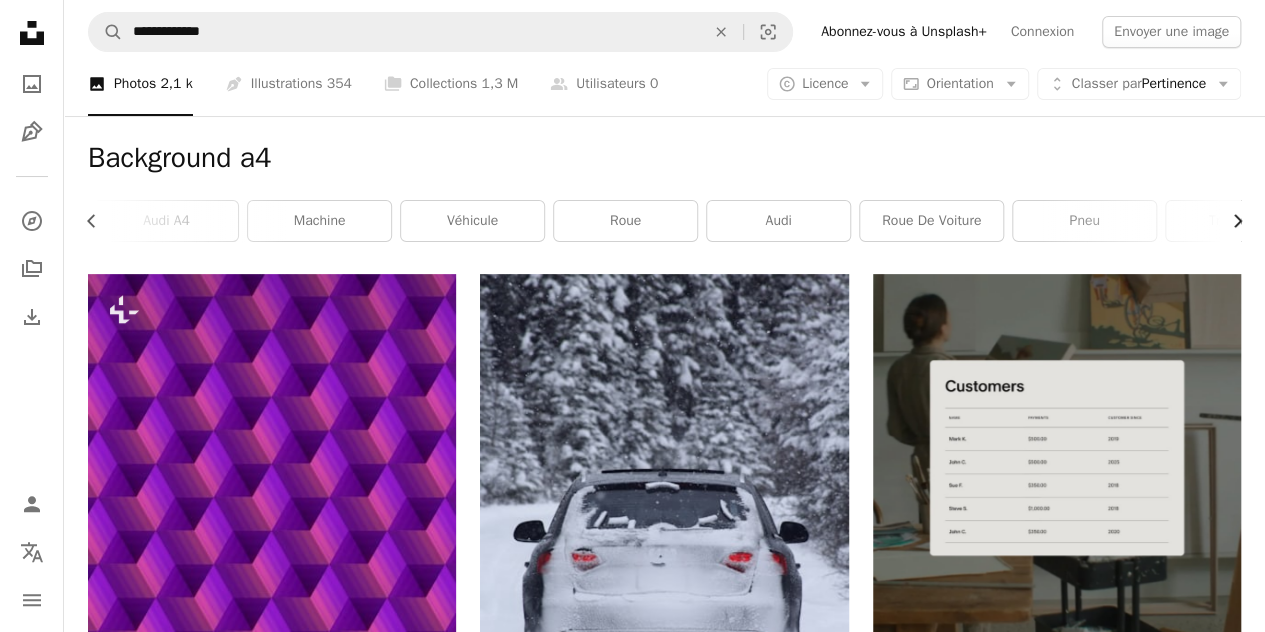 click on "Chevron right" 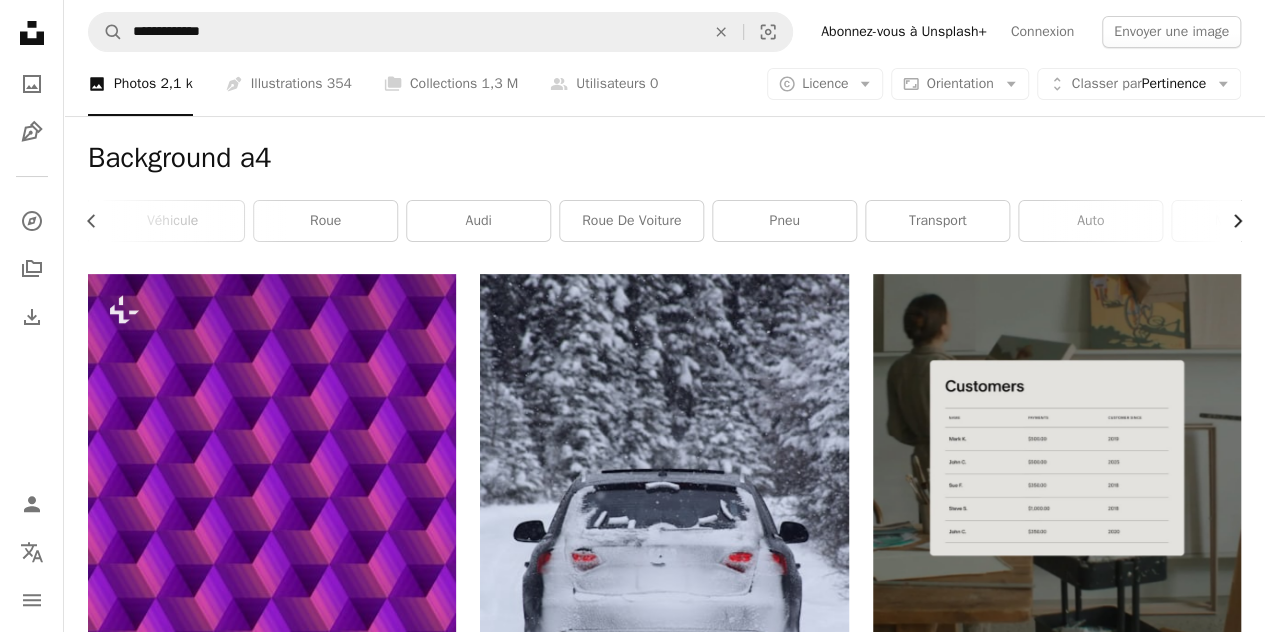 click on "Chevron right" 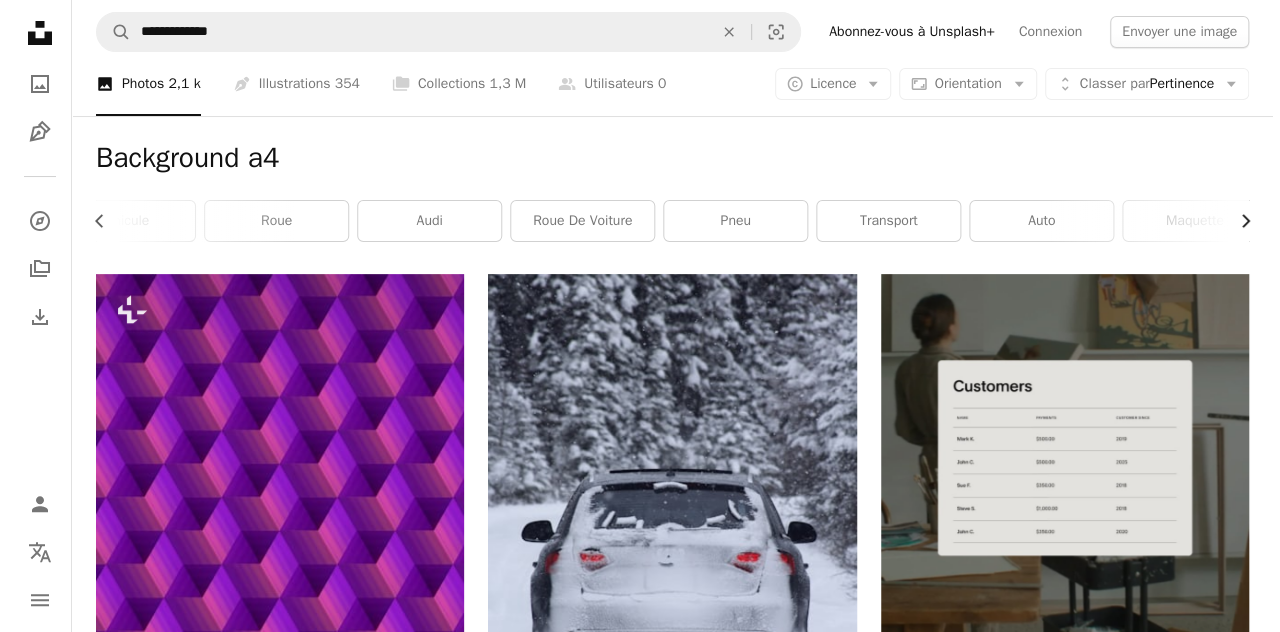 scroll, scrollTop: 0, scrollLeft: 675, axis: horizontal 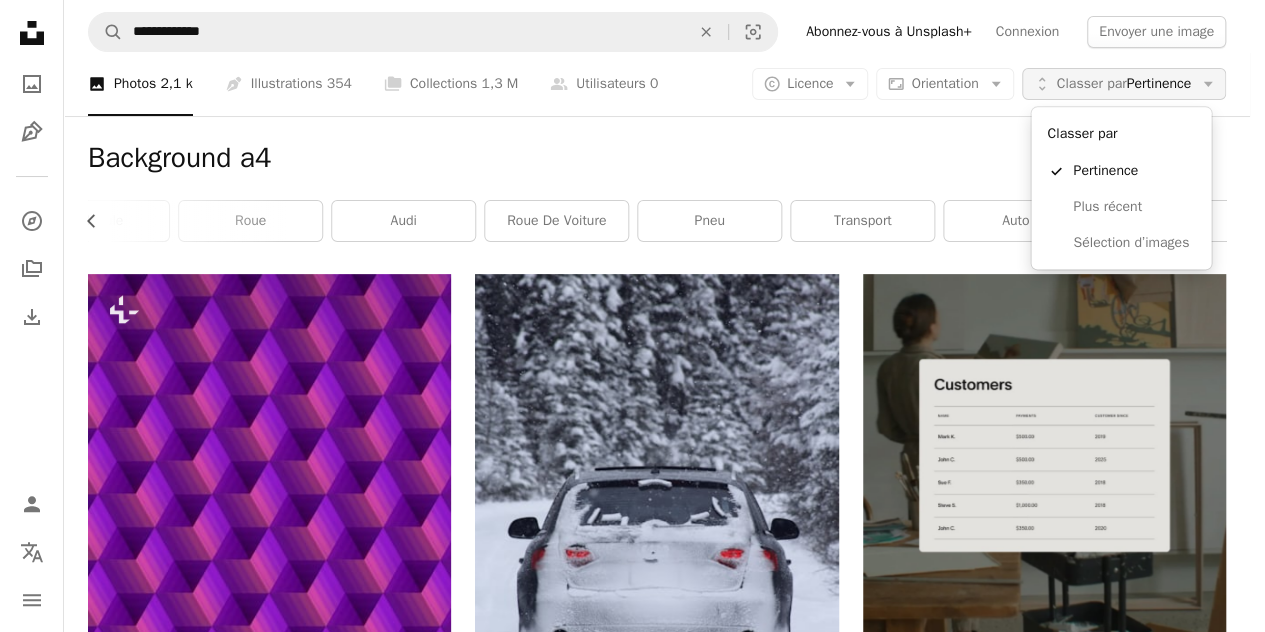 click on "Unfold Classer par  Pertinence Arrow down" at bounding box center (1124, 84) 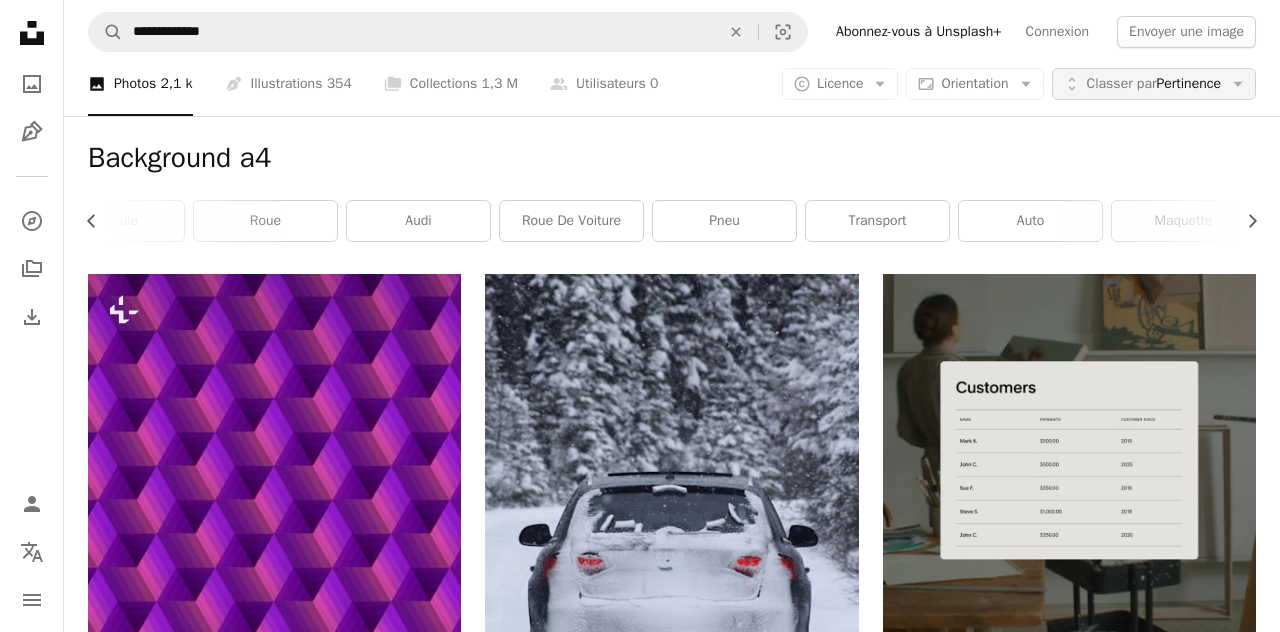 click on "Unfold Classer par  Pertinence Arrow down" at bounding box center [1154, 84] 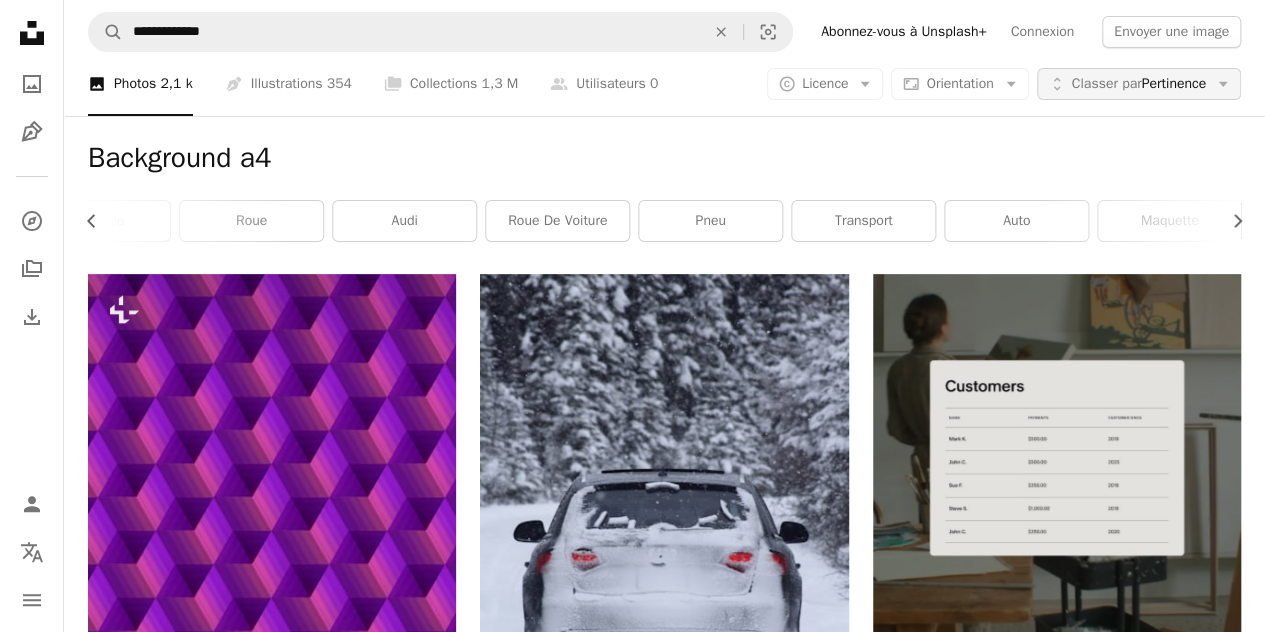 scroll, scrollTop: 0, scrollLeft: 660, axis: horizontal 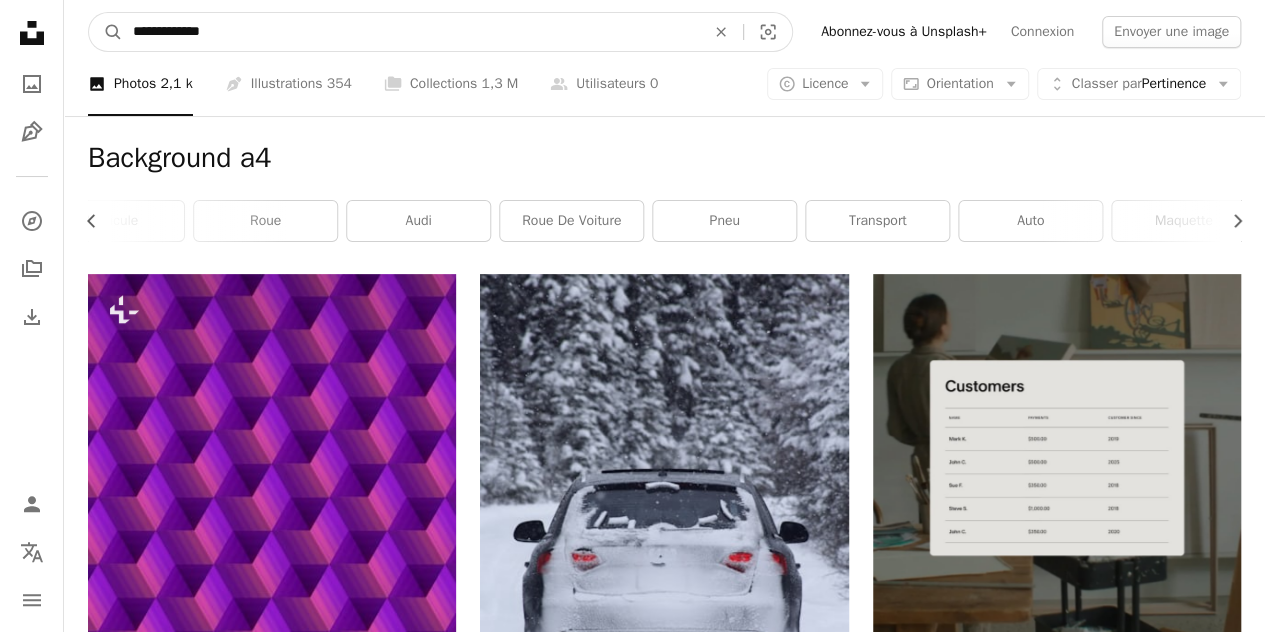 click on "**********" at bounding box center [411, 32] 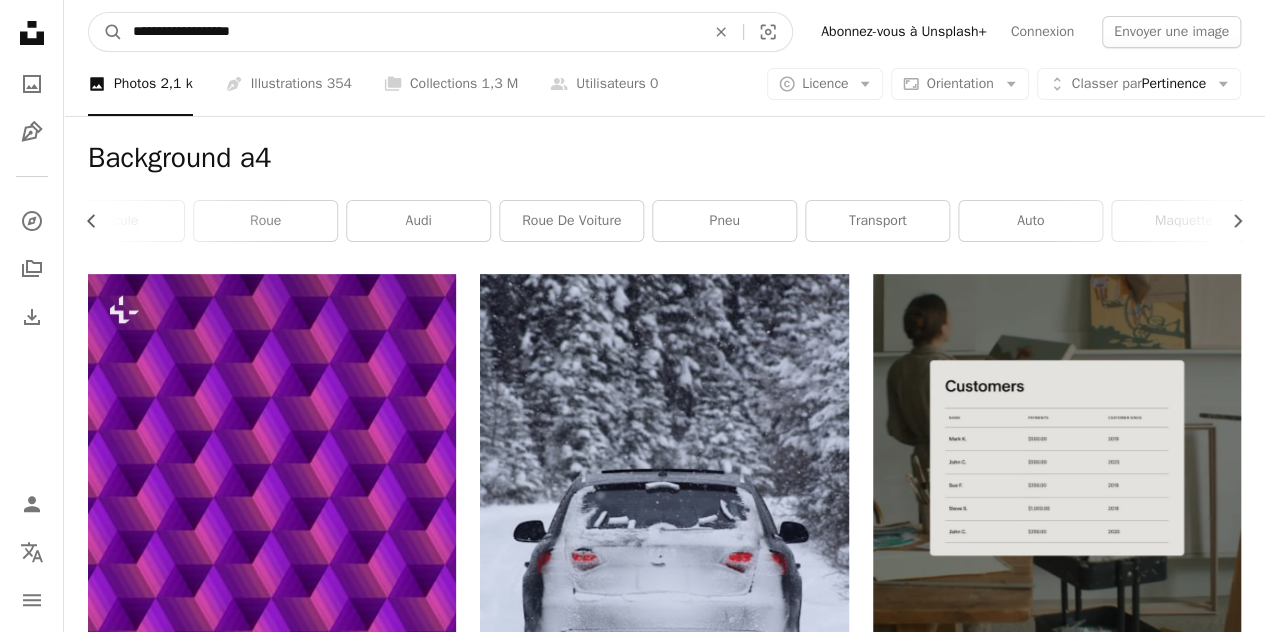 type on "**********" 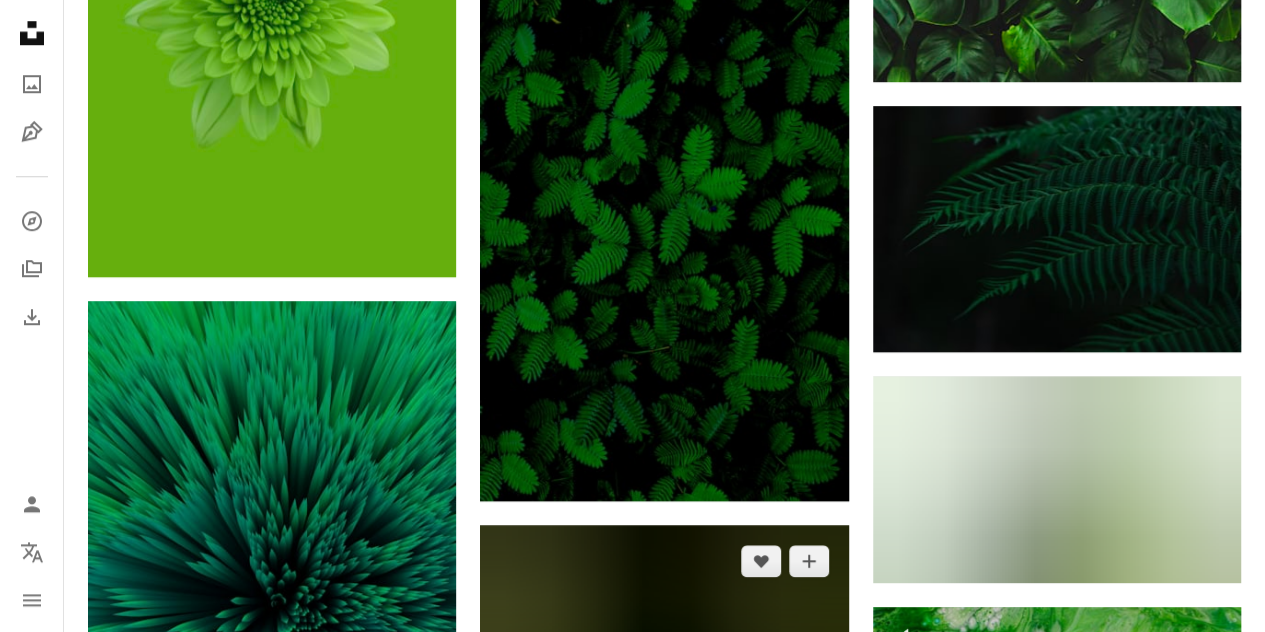 scroll, scrollTop: 19800, scrollLeft: 0, axis: vertical 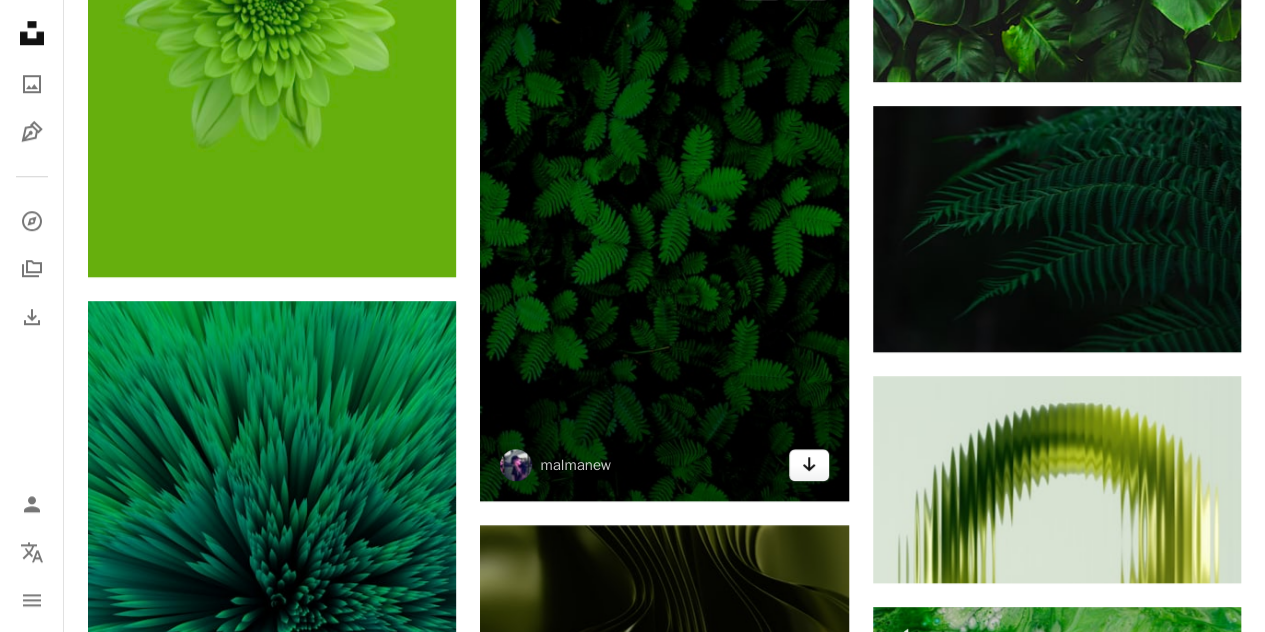 click on "Arrow pointing down" 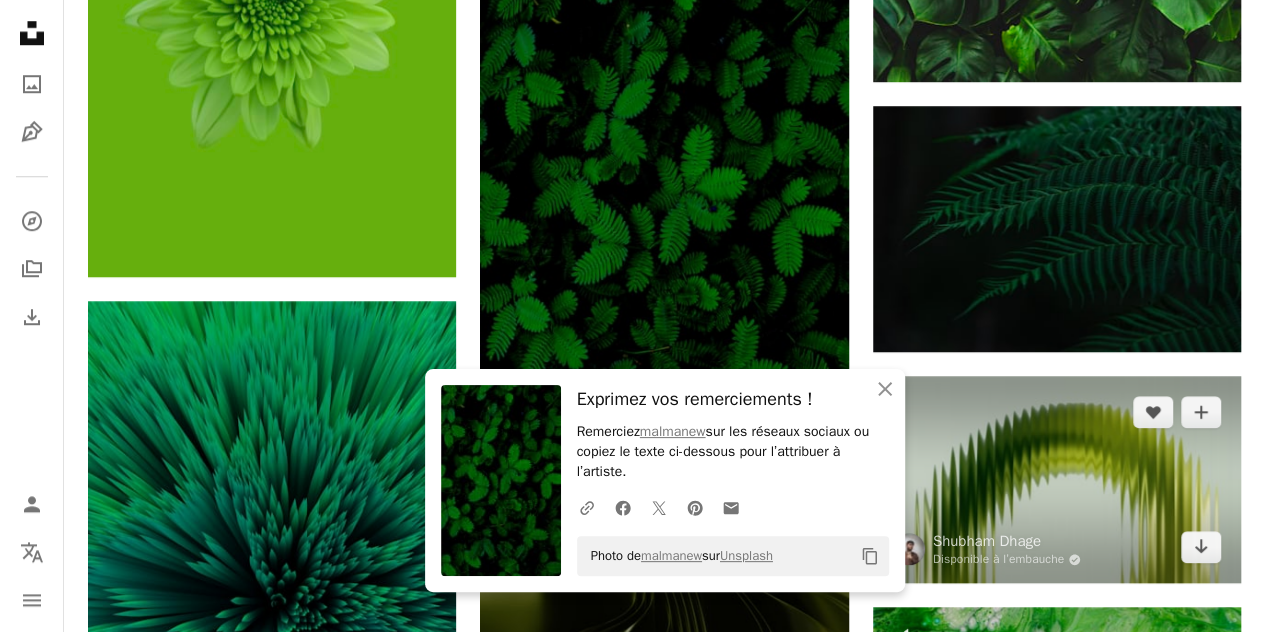 click at bounding box center (1057, 479) 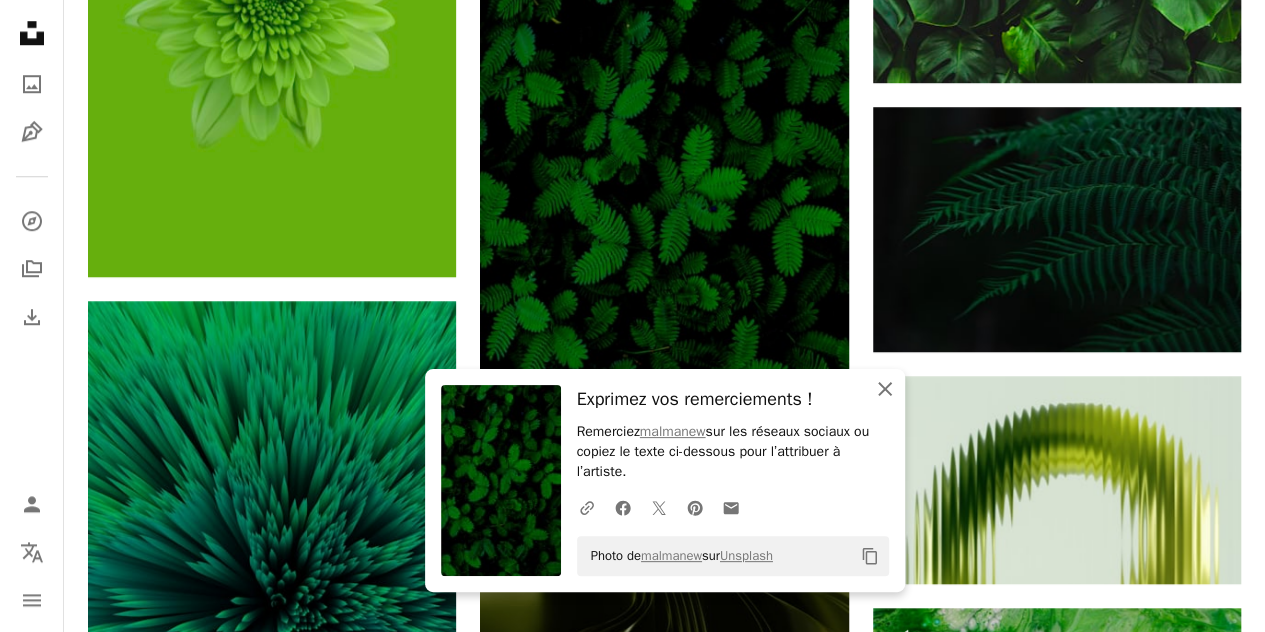 click on "An X shape" 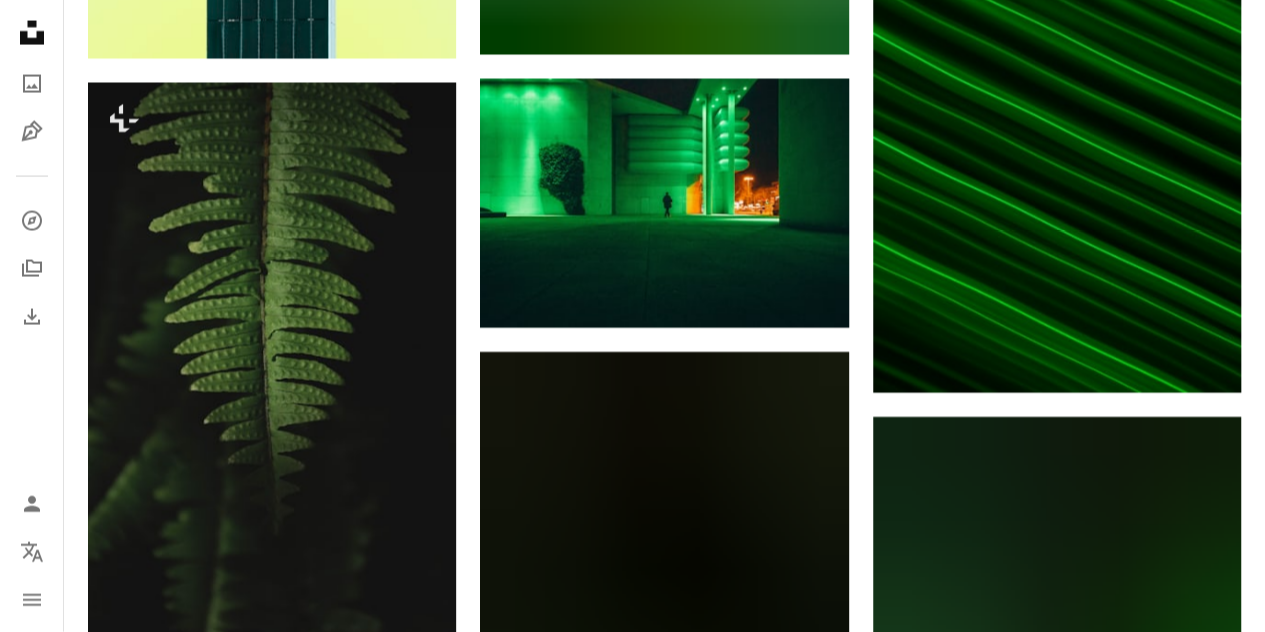 scroll, scrollTop: 13400, scrollLeft: 0, axis: vertical 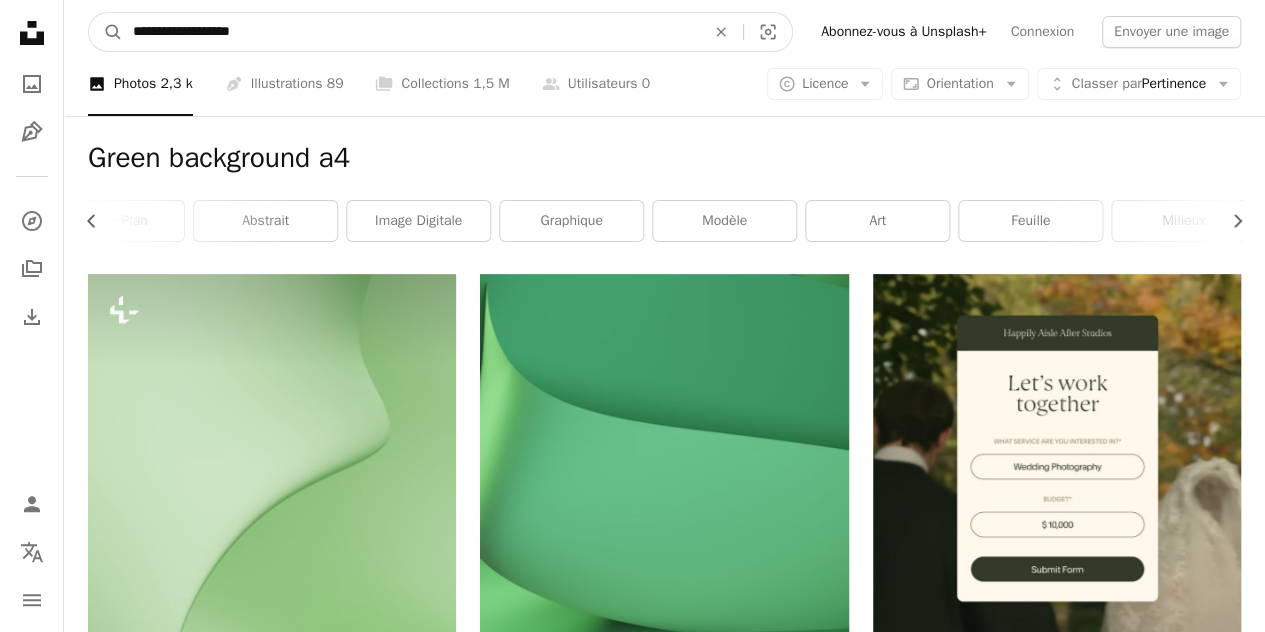 click on "**********" at bounding box center (411, 32) 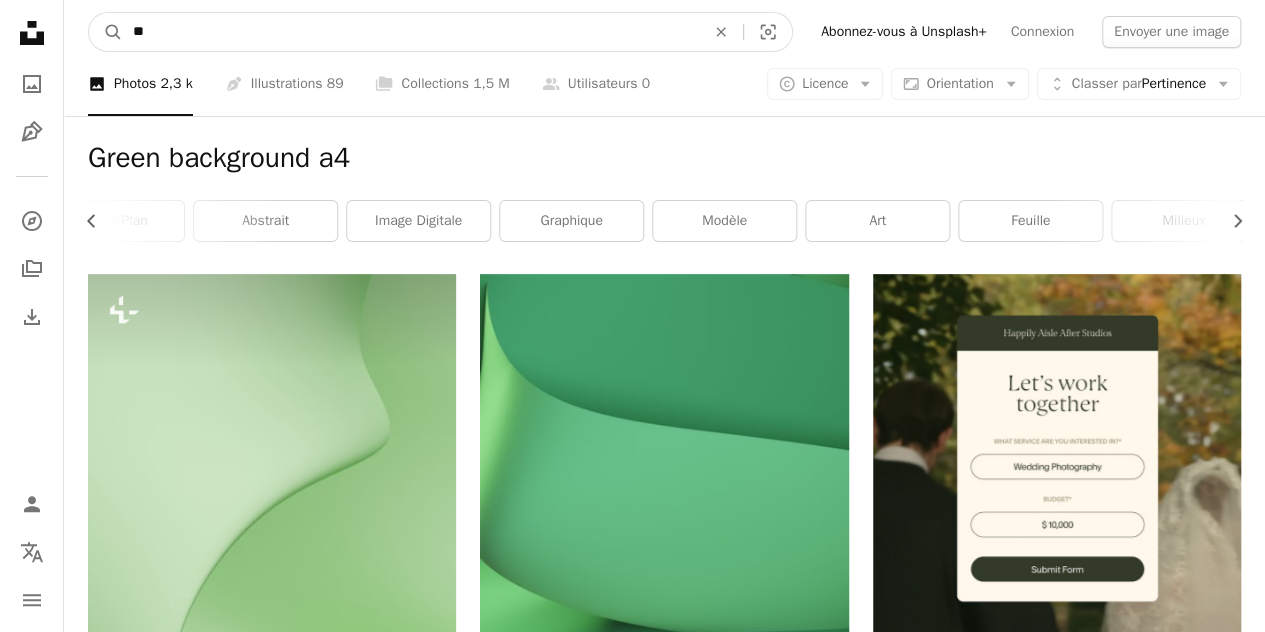 type on "*" 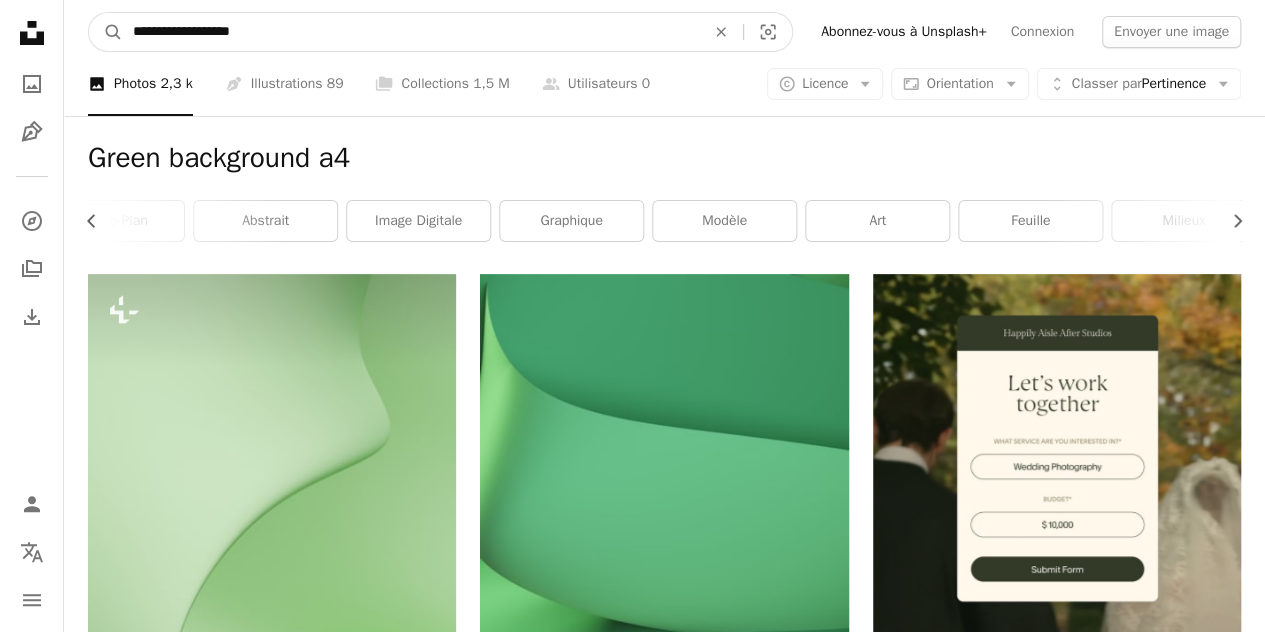 type on "**********" 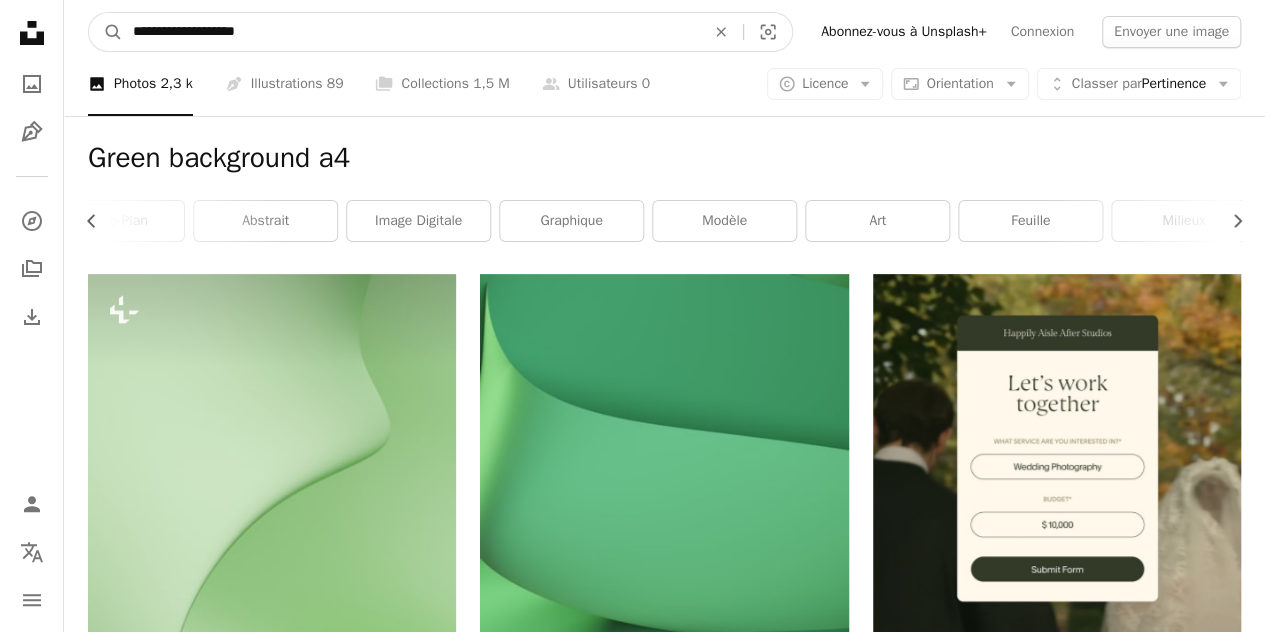click on "A magnifying glass" at bounding box center [106, 32] 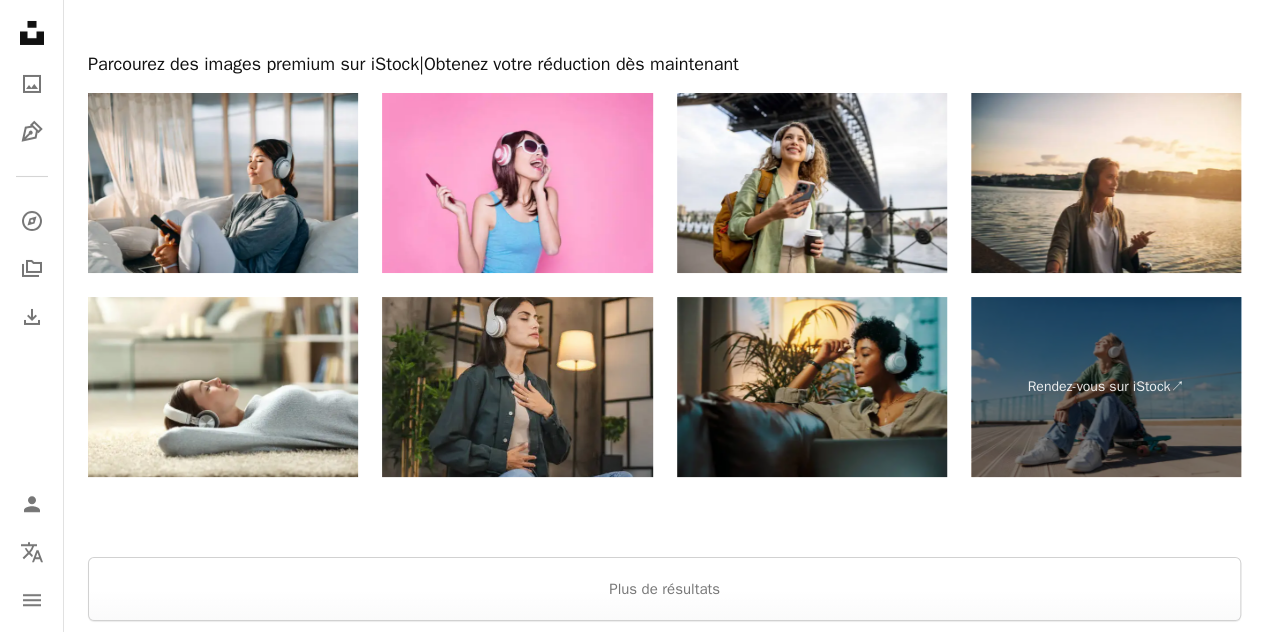 scroll, scrollTop: 3800, scrollLeft: 0, axis: vertical 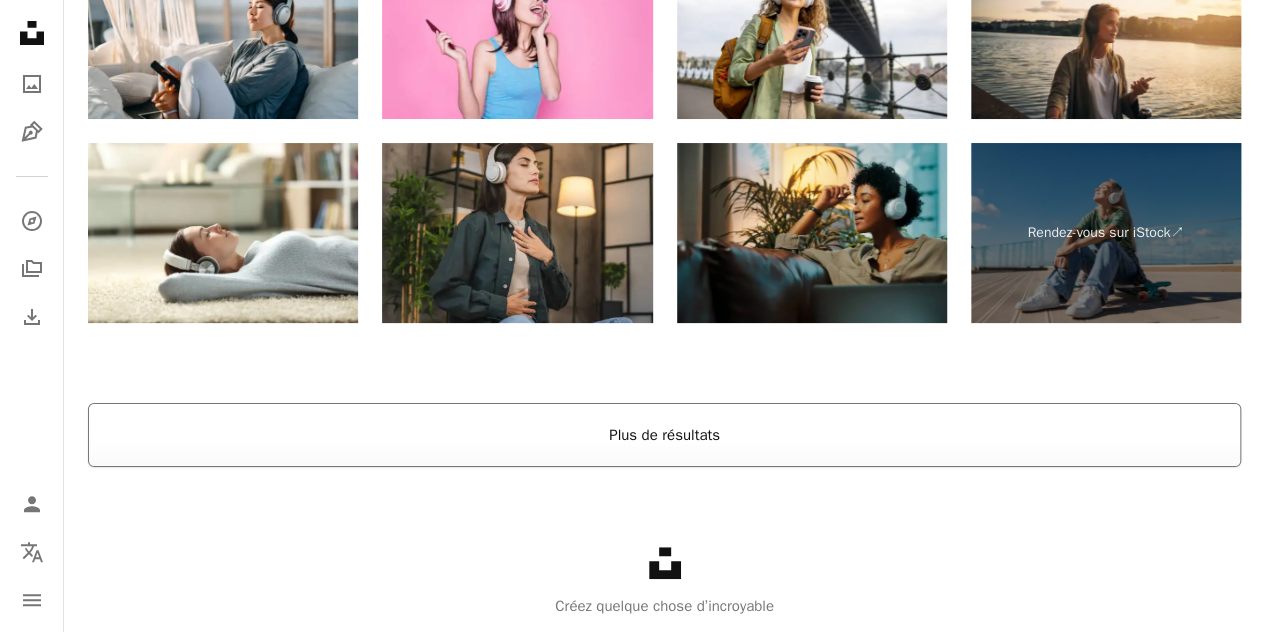 click on "Plus de résultats" at bounding box center [664, 435] 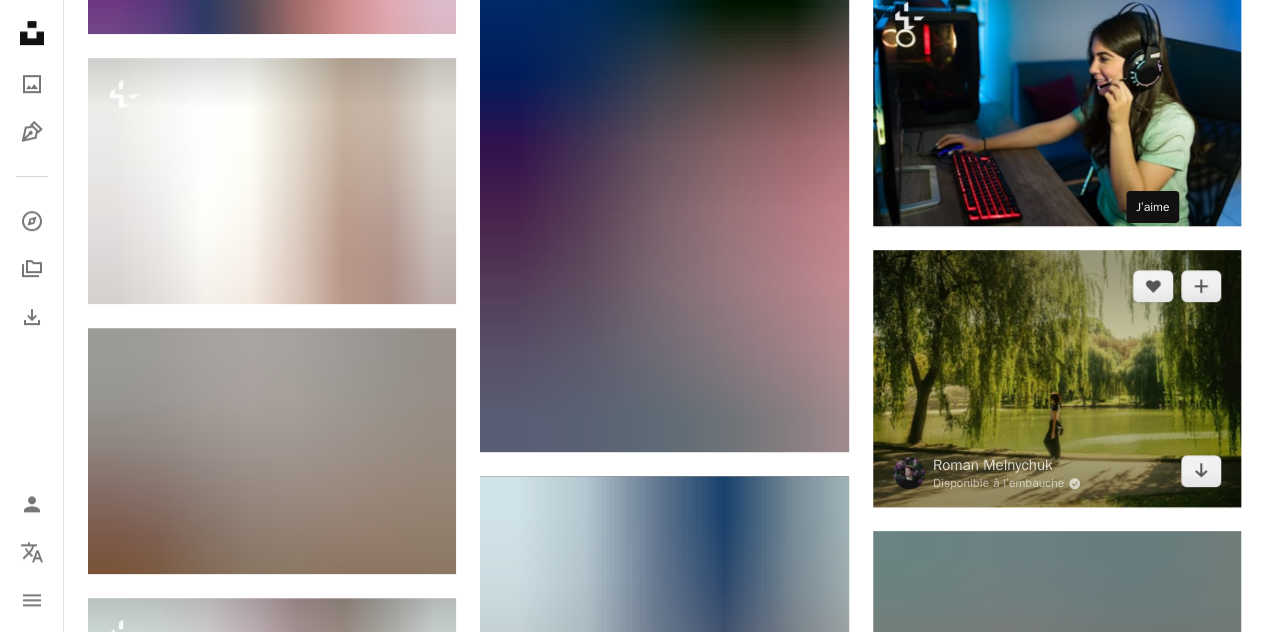 scroll, scrollTop: 19500, scrollLeft: 0, axis: vertical 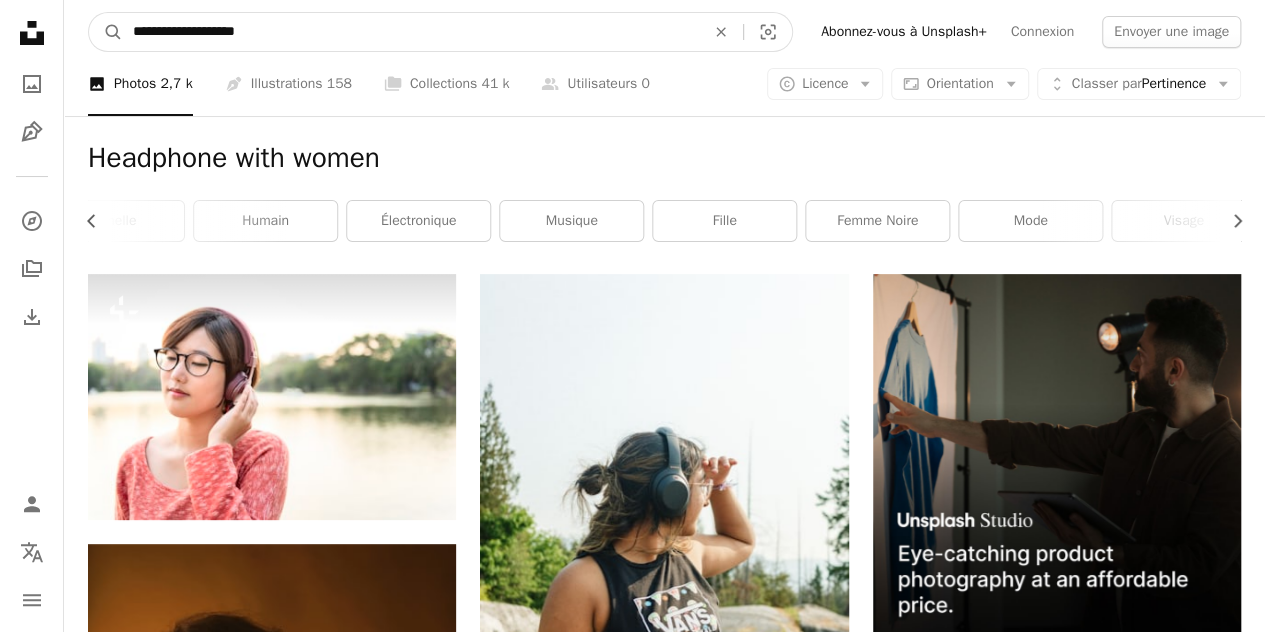 click on "**********" at bounding box center (411, 32) 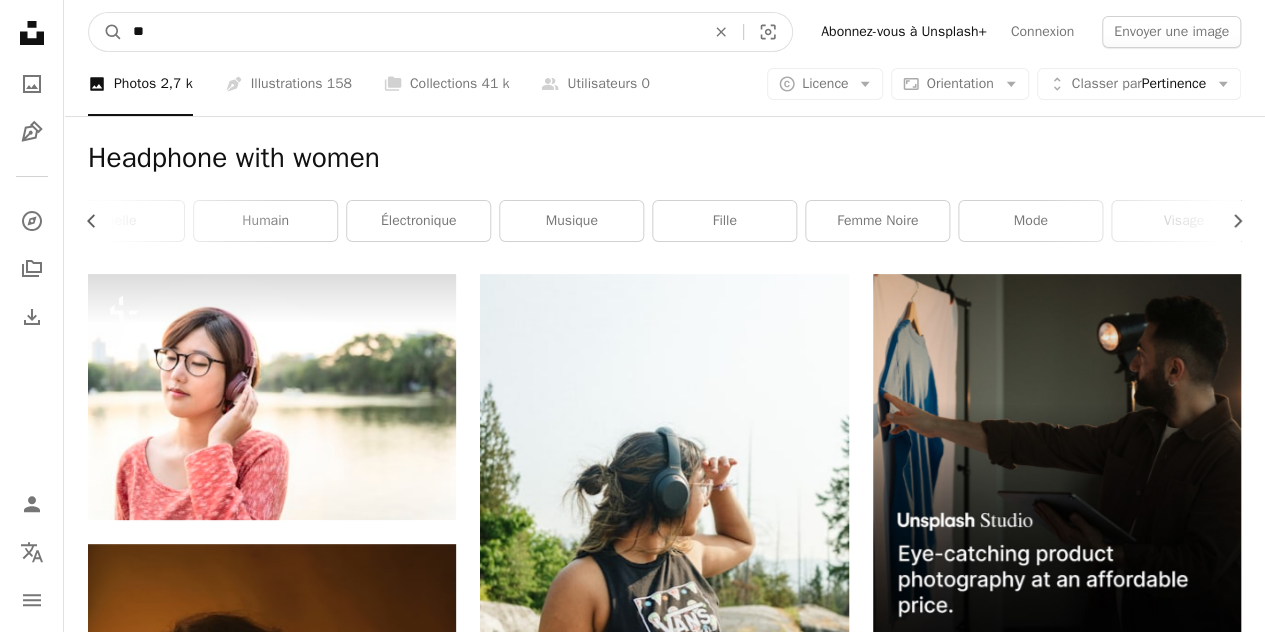 type on "*" 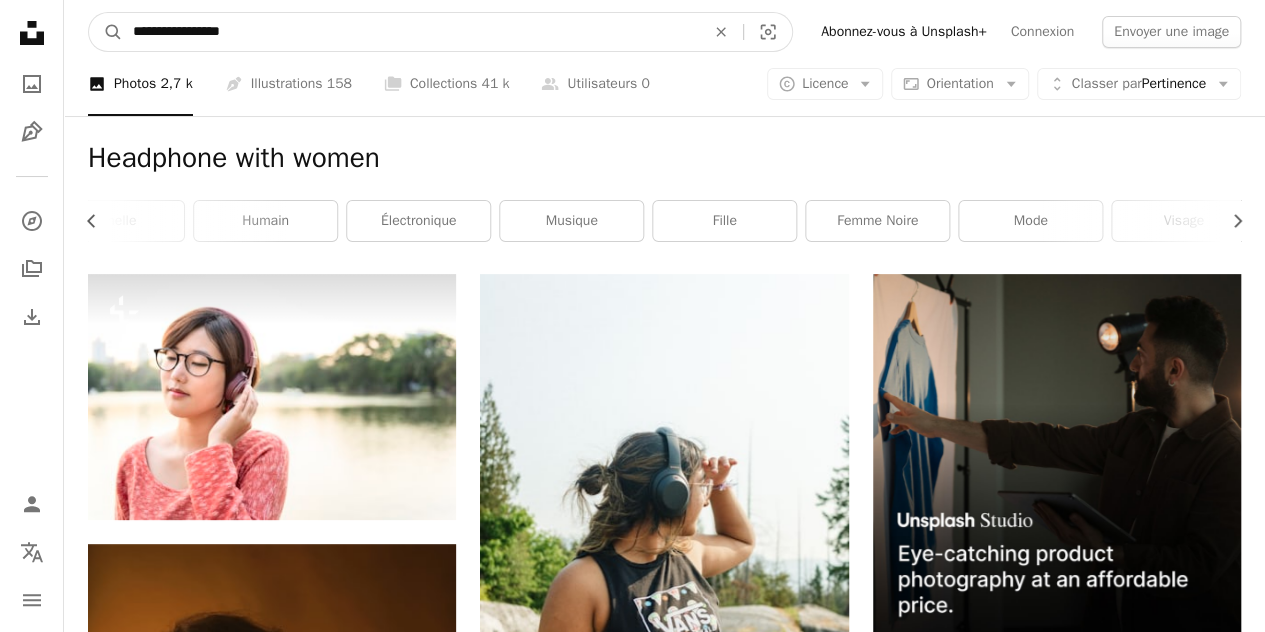 type on "**********" 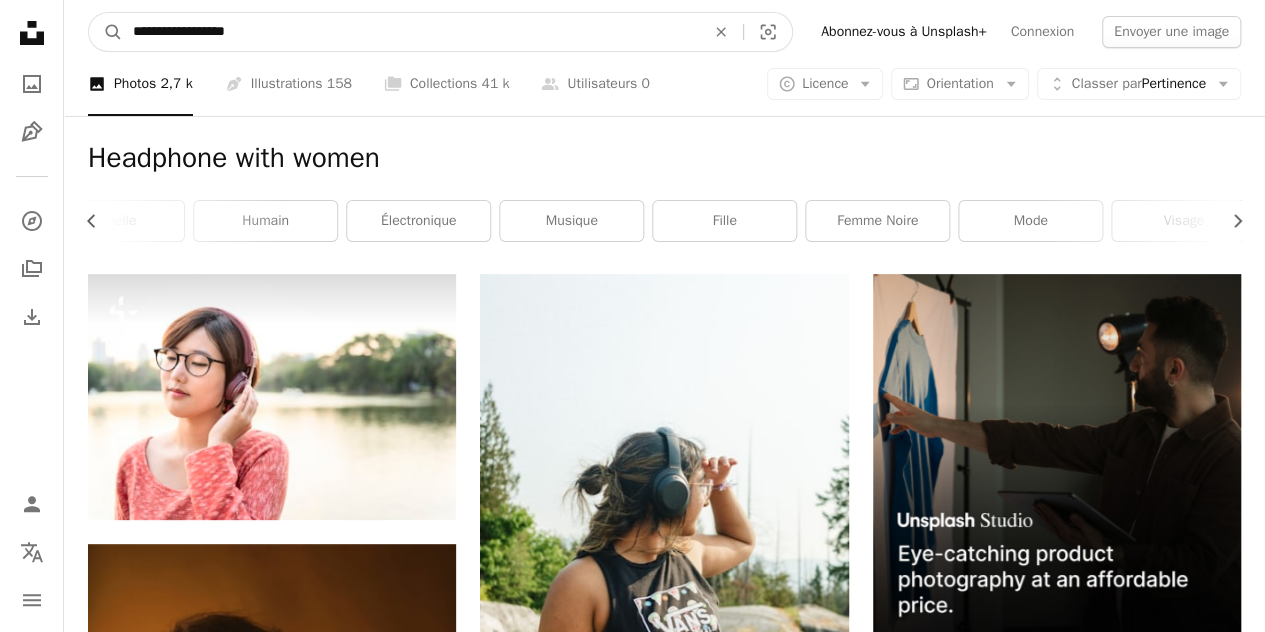click on "A magnifying glass" at bounding box center [106, 32] 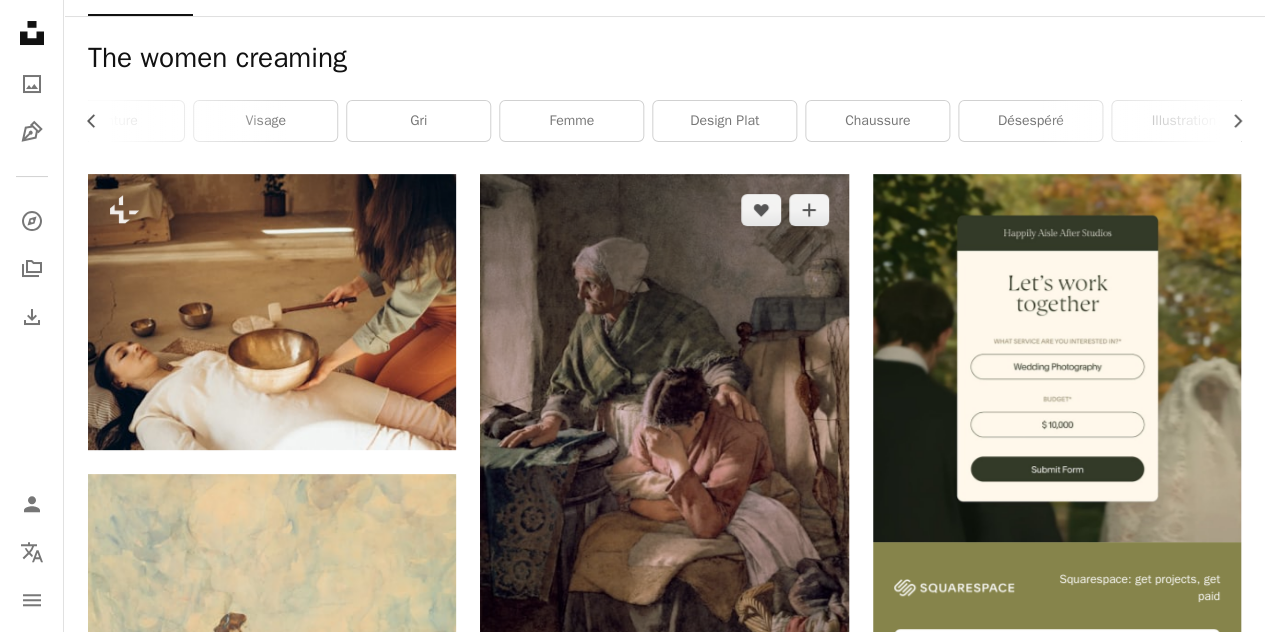scroll, scrollTop: 0, scrollLeft: 0, axis: both 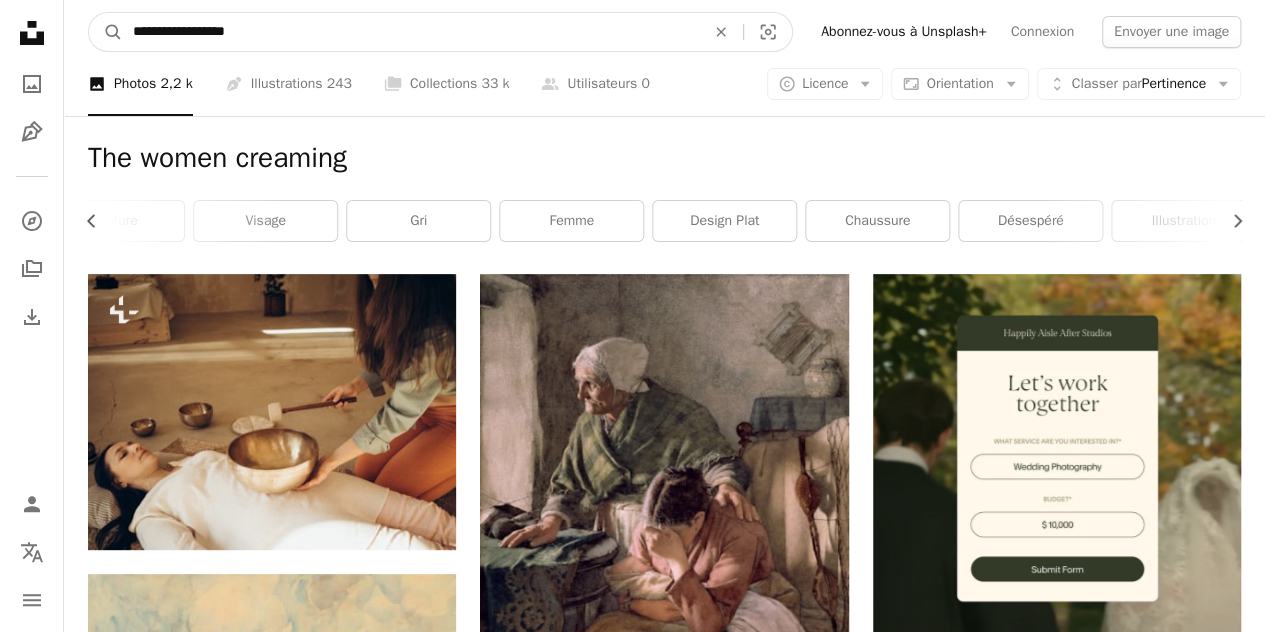 click on "**********" at bounding box center [411, 32] 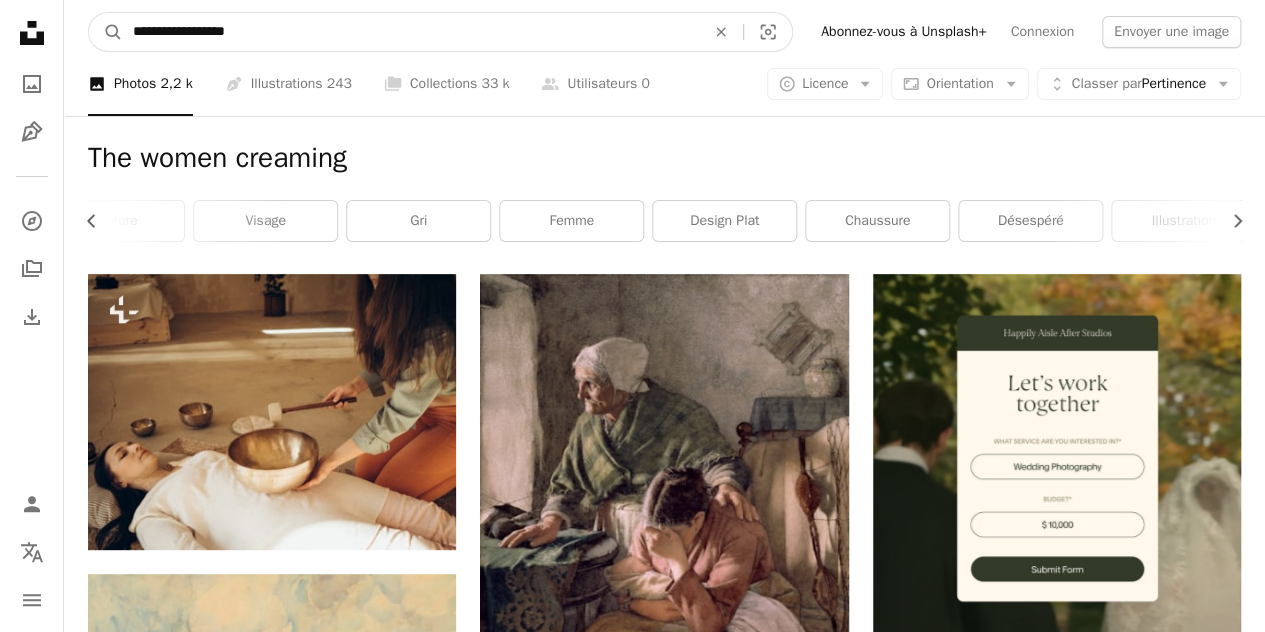type on "**********" 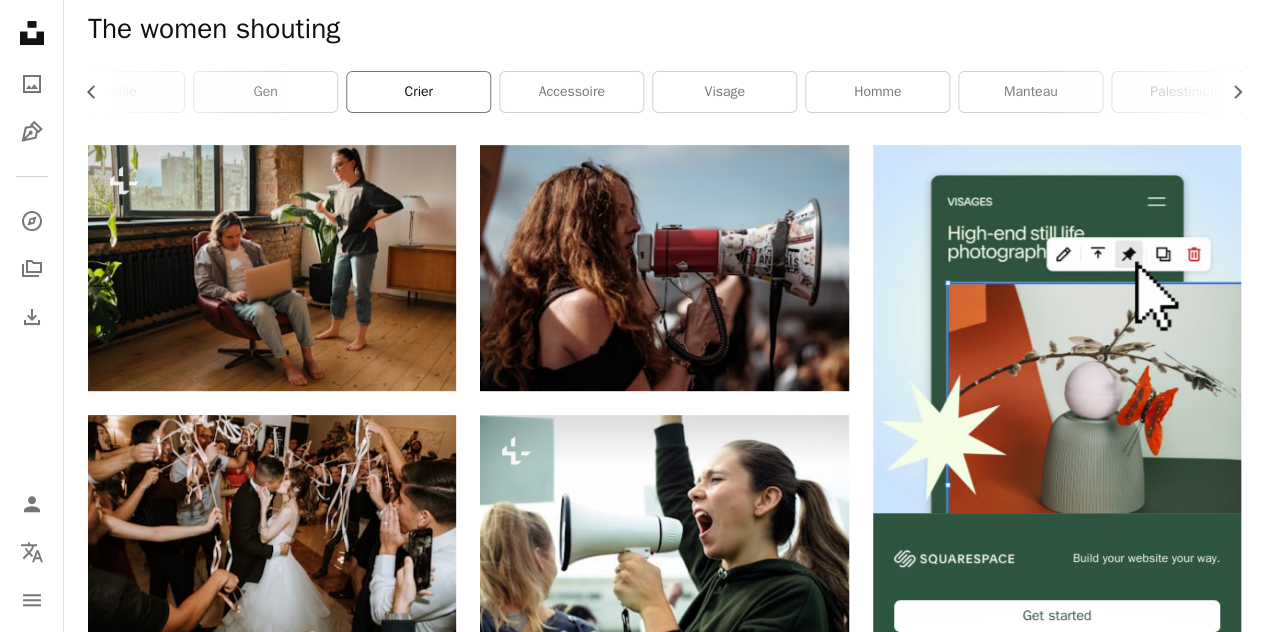scroll, scrollTop: 0, scrollLeft: 0, axis: both 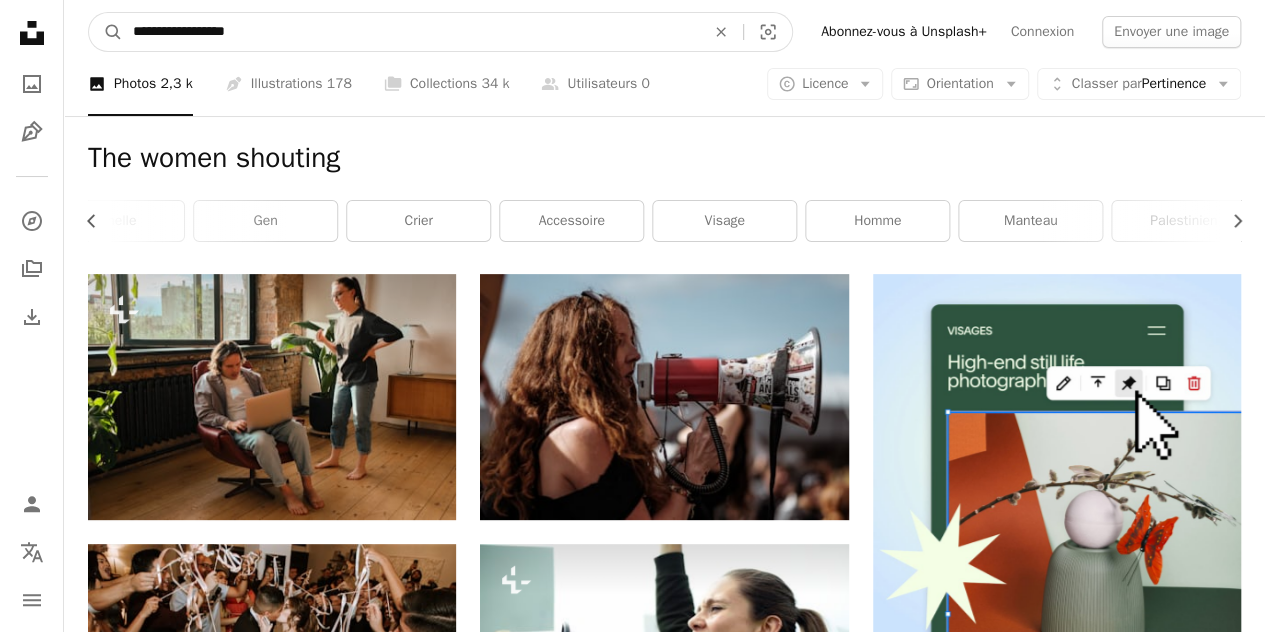 click on "**********" at bounding box center [411, 32] 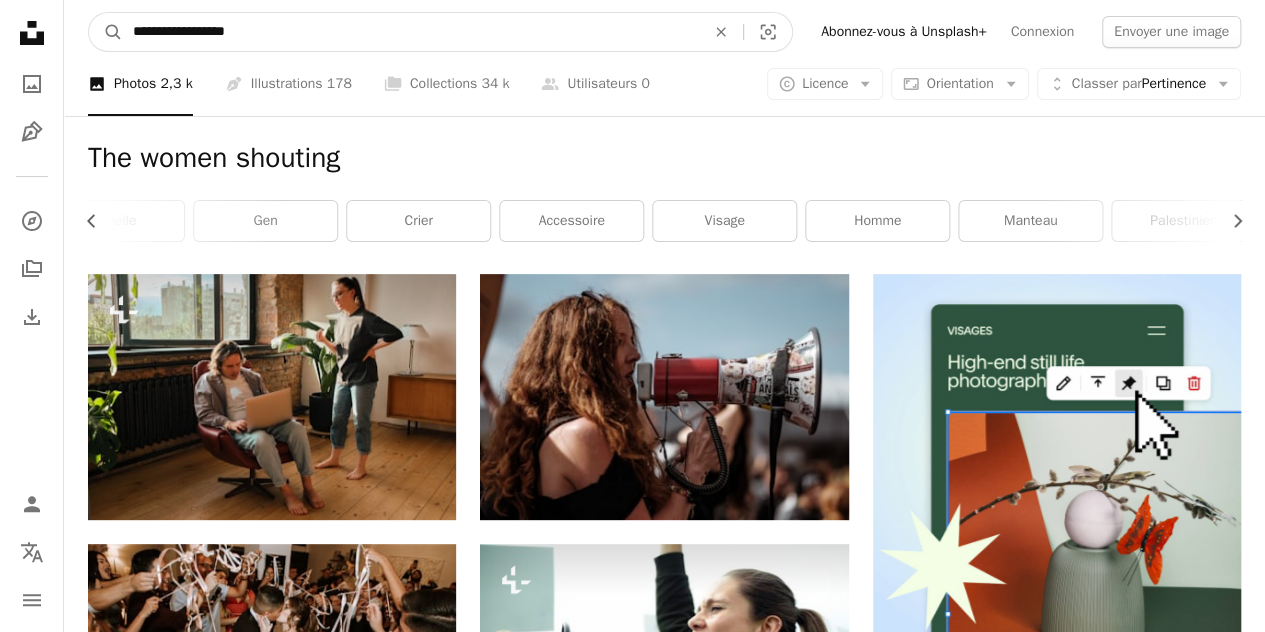 click on "**********" at bounding box center [411, 32] 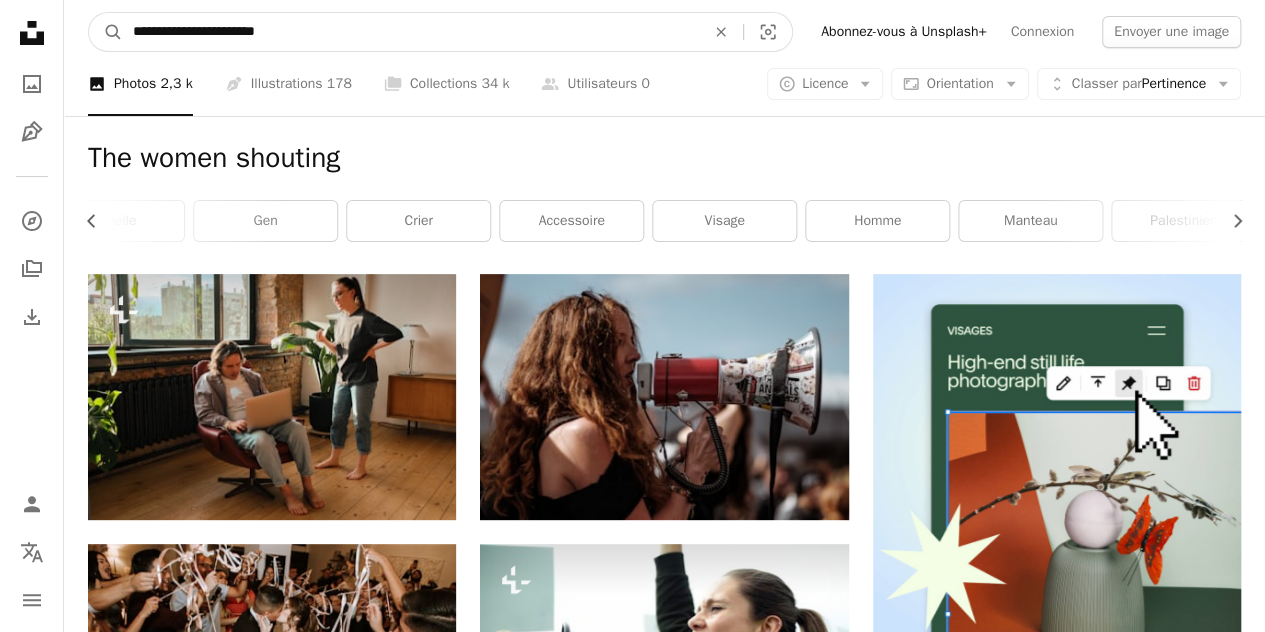 type on "**********" 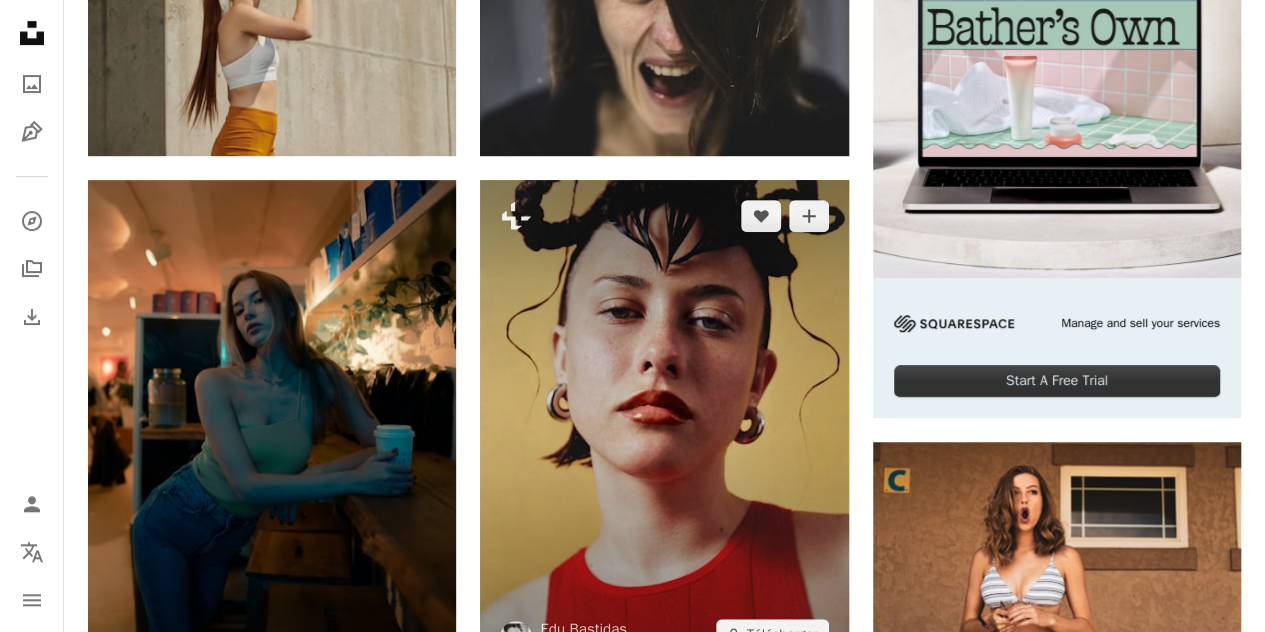 scroll, scrollTop: 0, scrollLeft: 0, axis: both 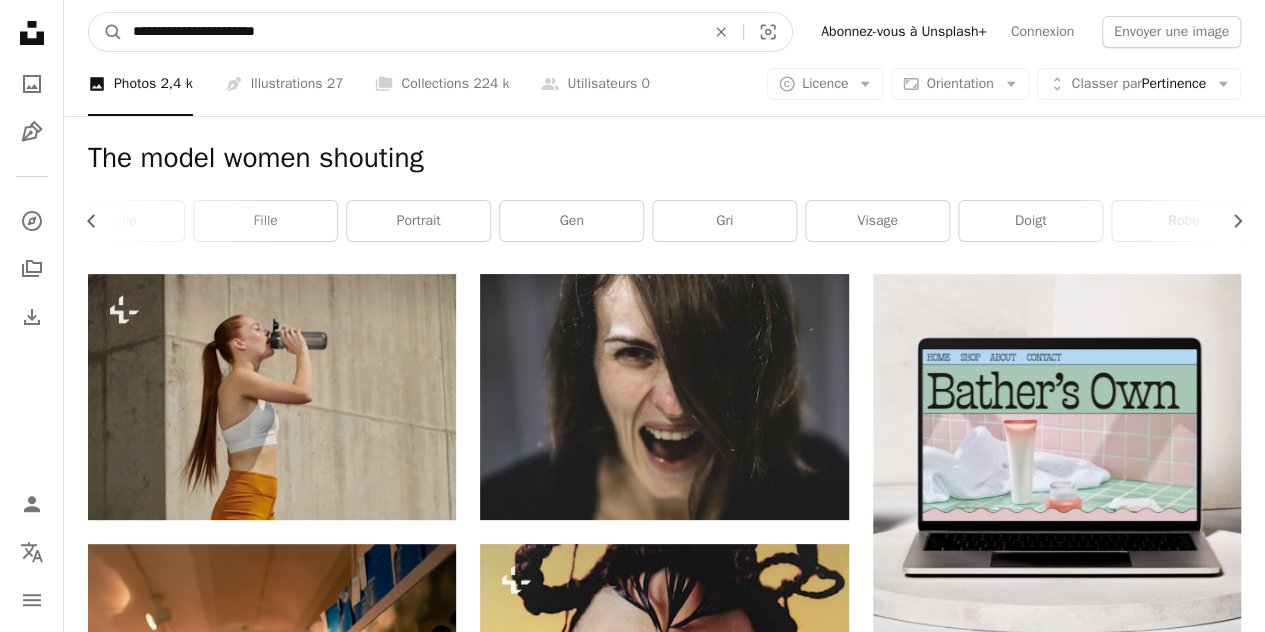click on "**********" at bounding box center [411, 32] 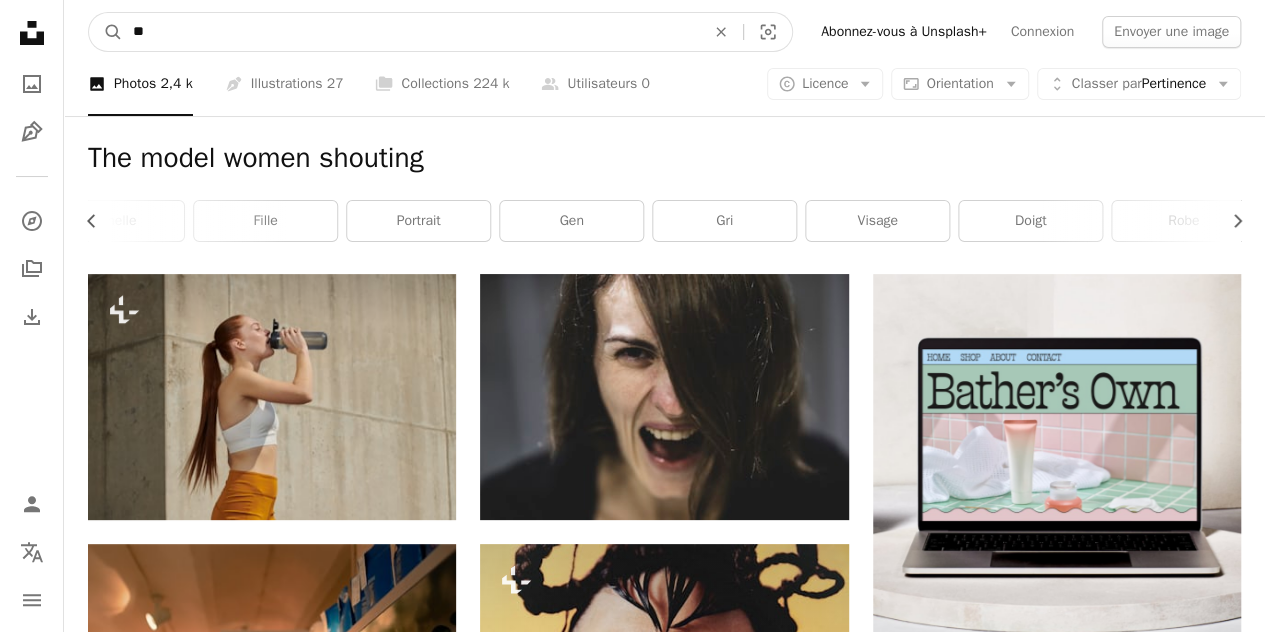 type on "*" 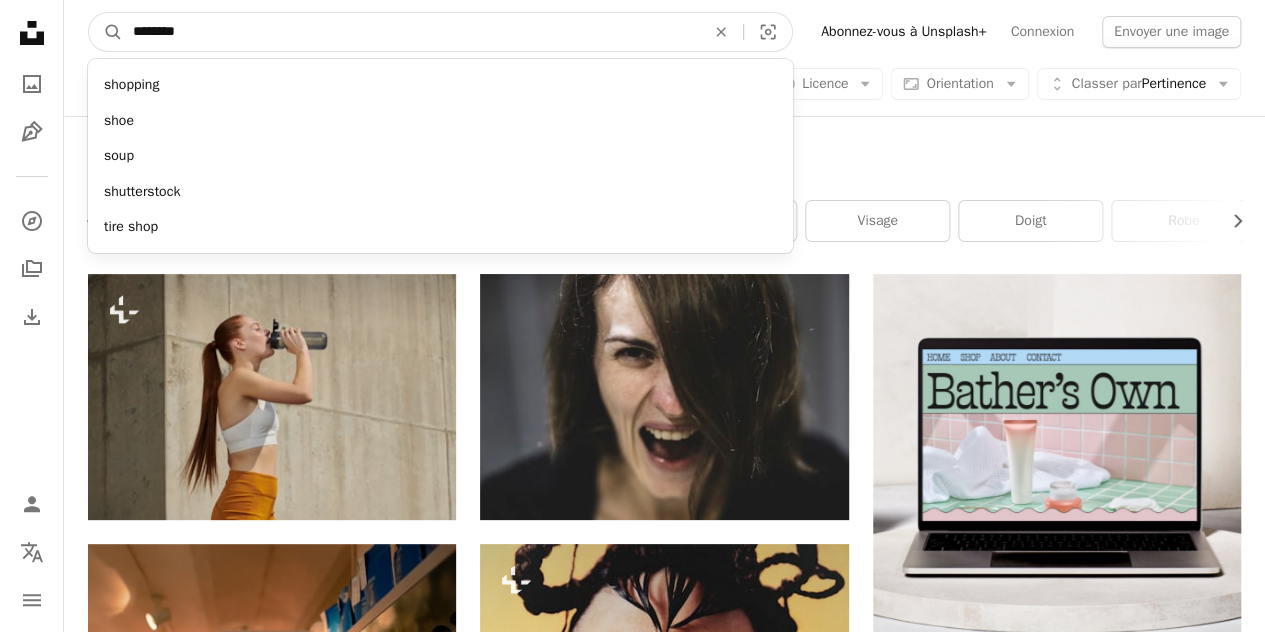 type on "********" 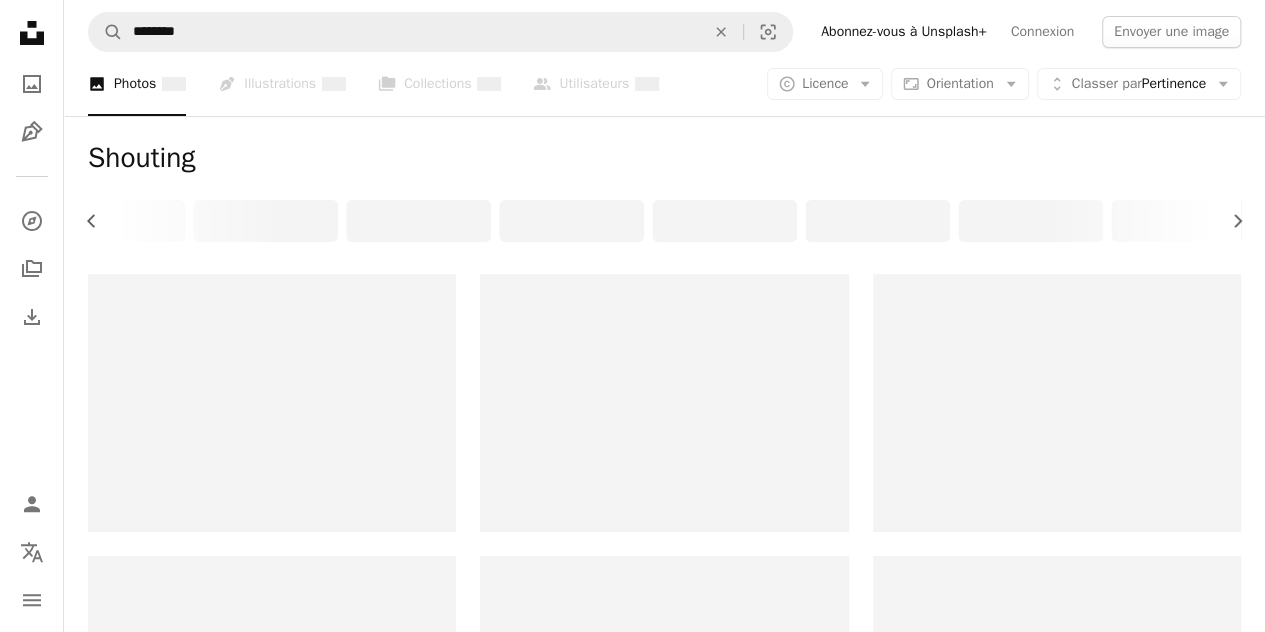 scroll, scrollTop: 0, scrollLeft: 522, axis: horizontal 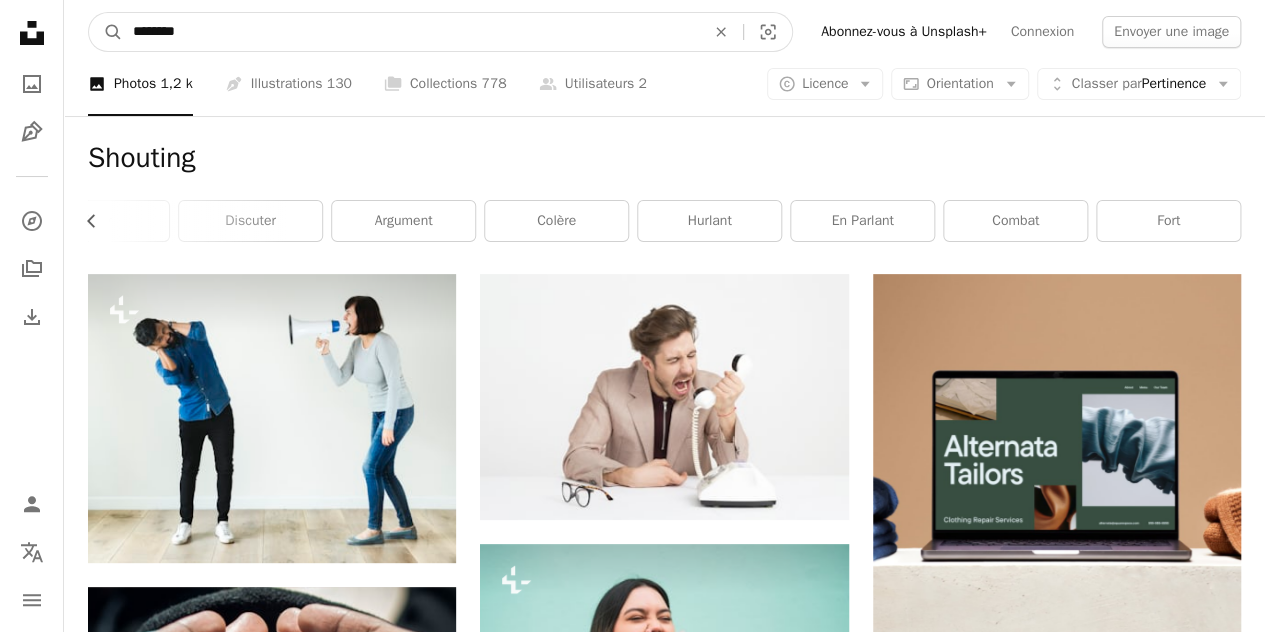click on "********" at bounding box center [411, 32] 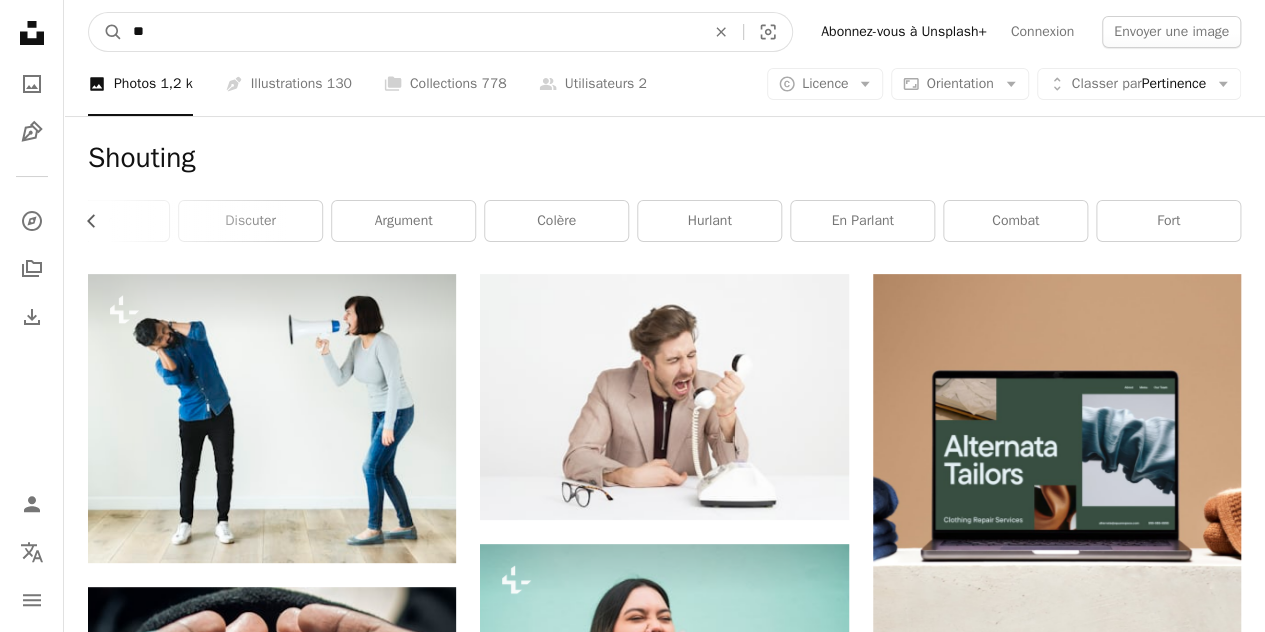 type on "*" 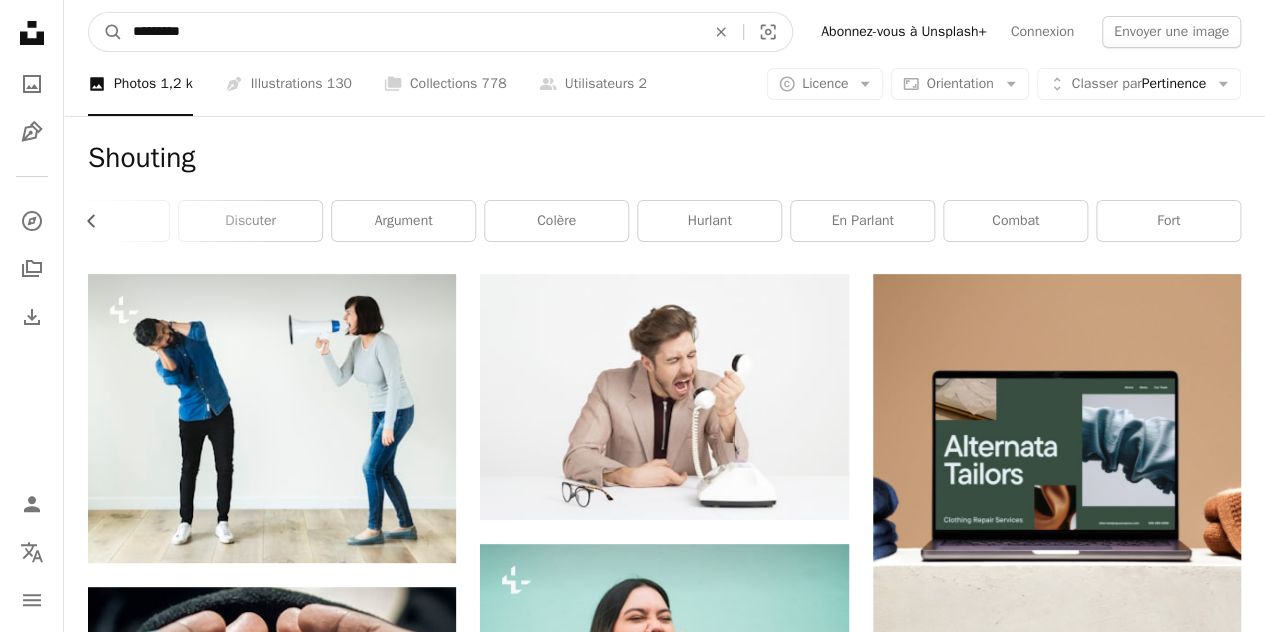 type on "*********" 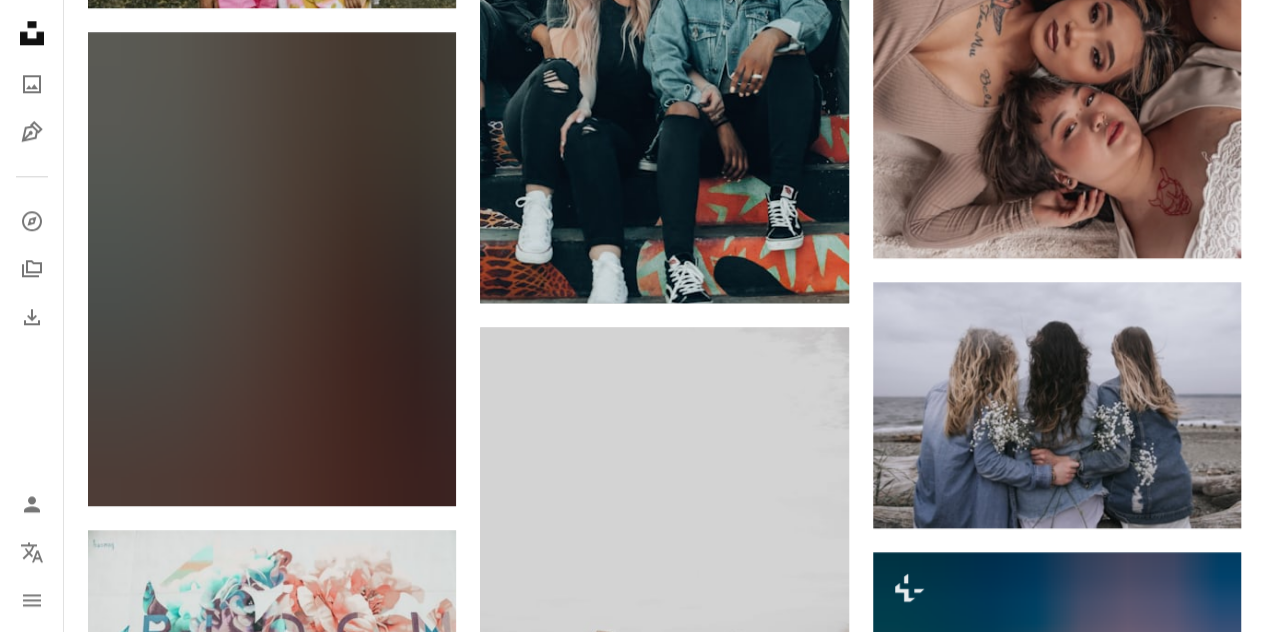 scroll, scrollTop: 1000, scrollLeft: 0, axis: vertical 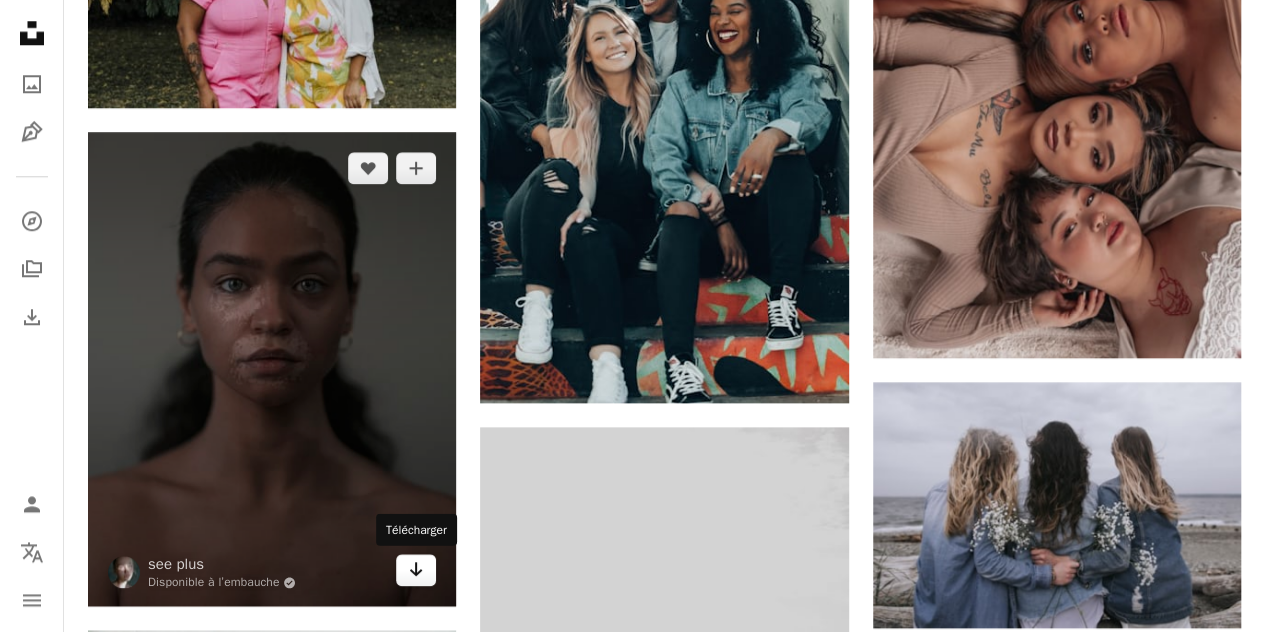 click on "Arrow pointing down" at bounding box center (416, 570) 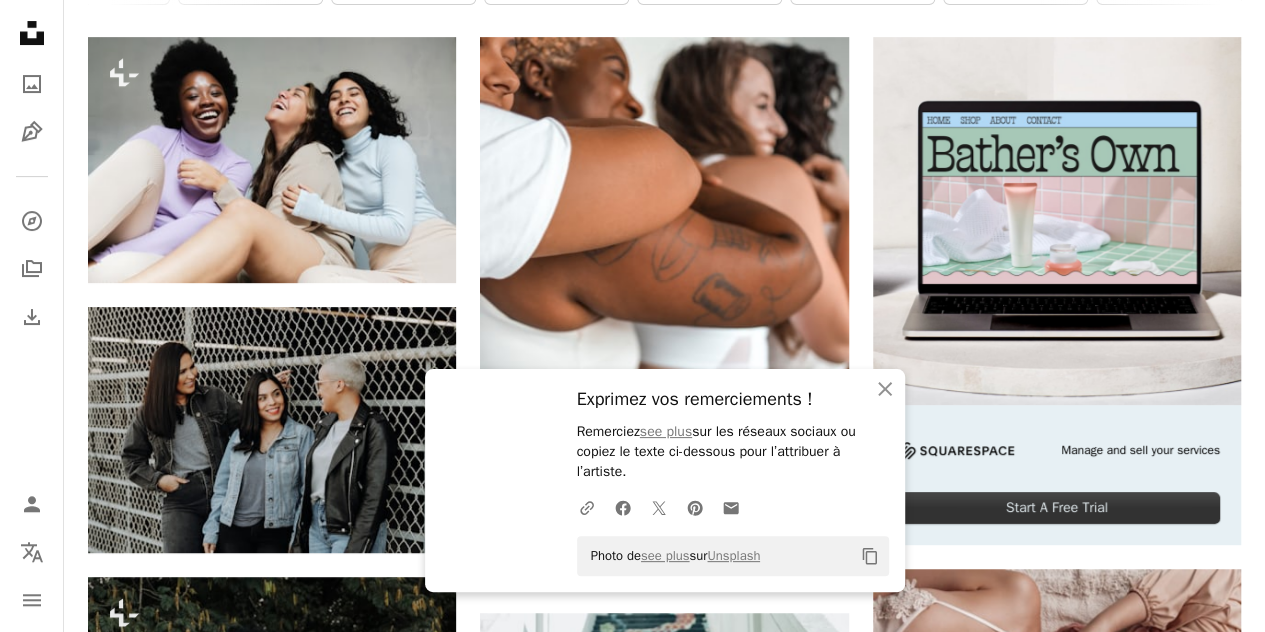 scroll, scrollTop: 0, scrollLeft: 0, axis: both 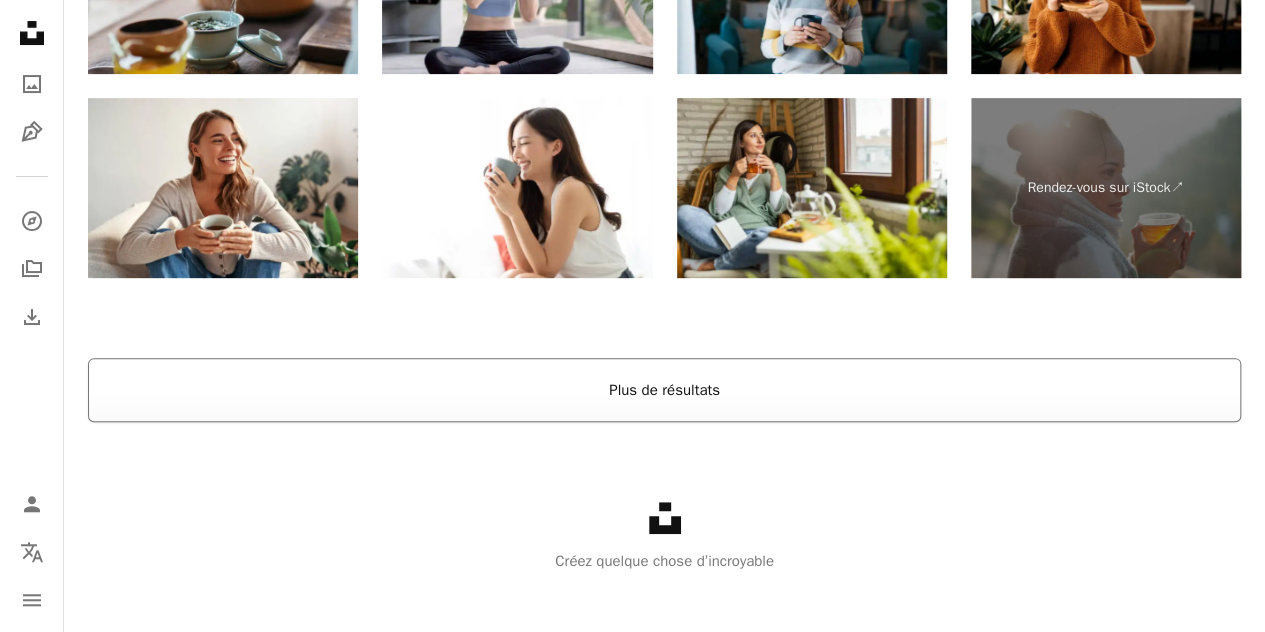 click on "Plus de résultats" at bounding box center (664, 390) 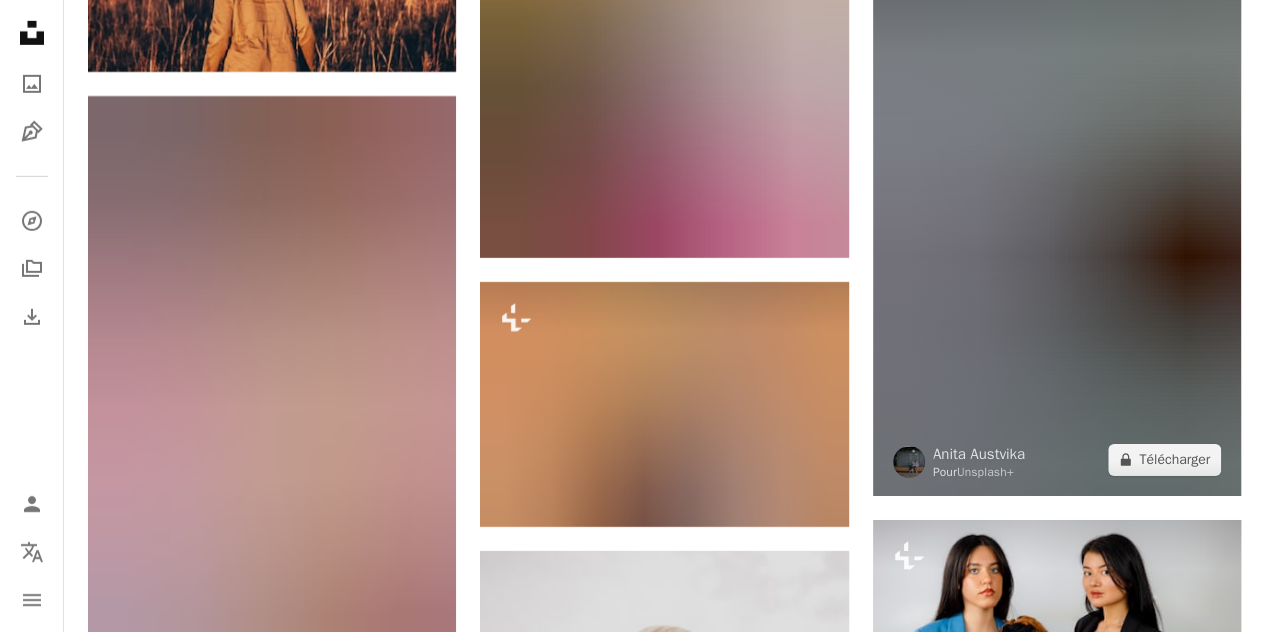 scroll, scrollTop: 18123, scrollLeft: 0, axis: vertical 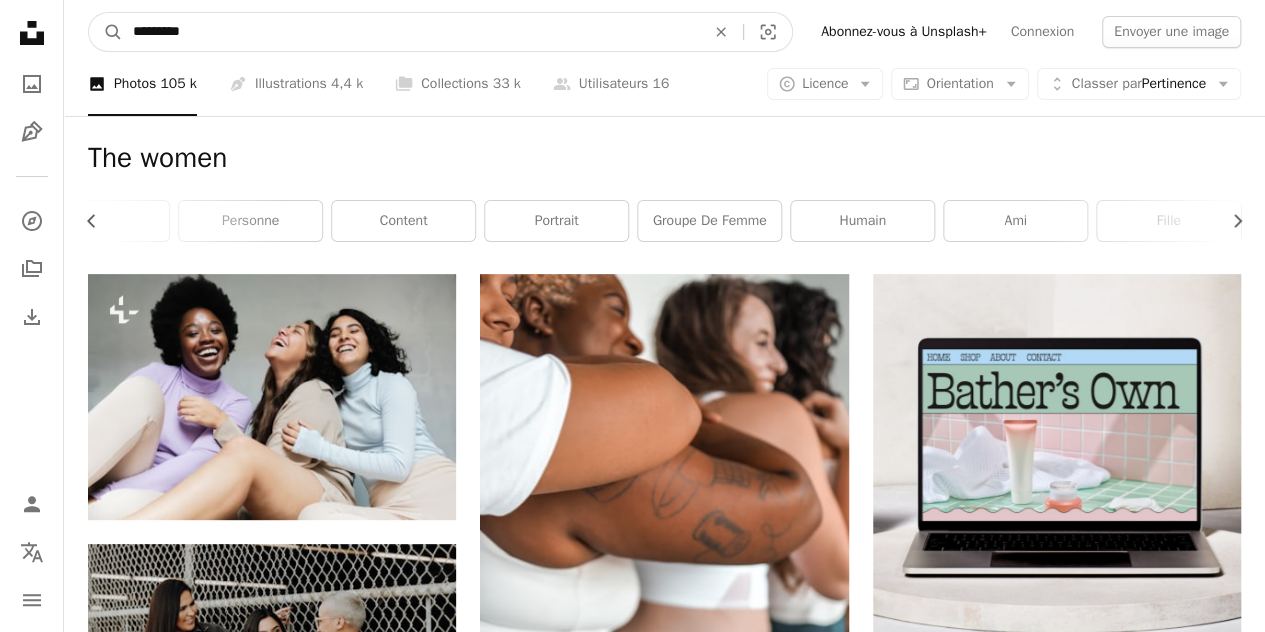 click on "*********" at bounding box center (411, 32) 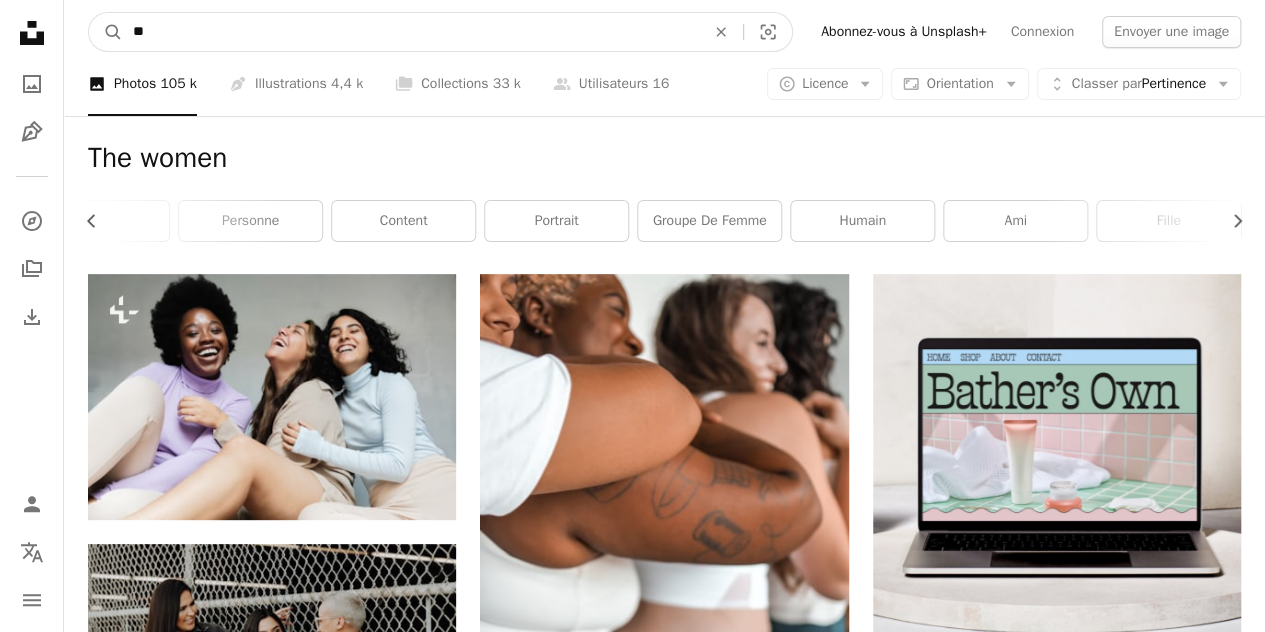 type on "*" 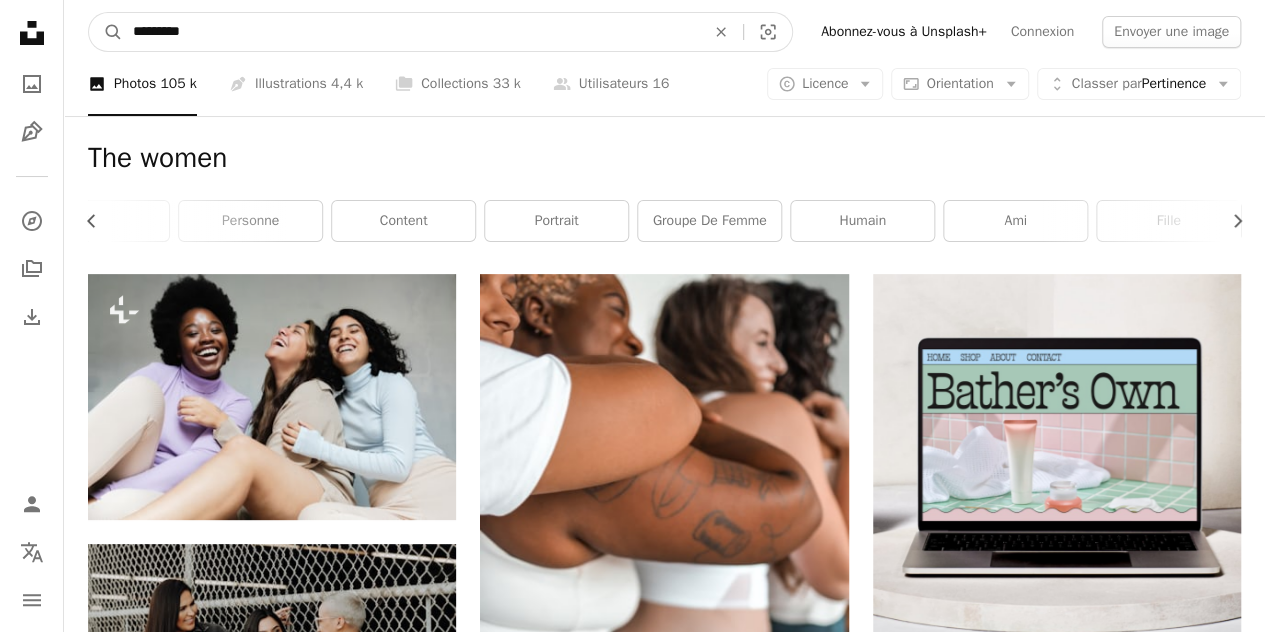 type on "*********" 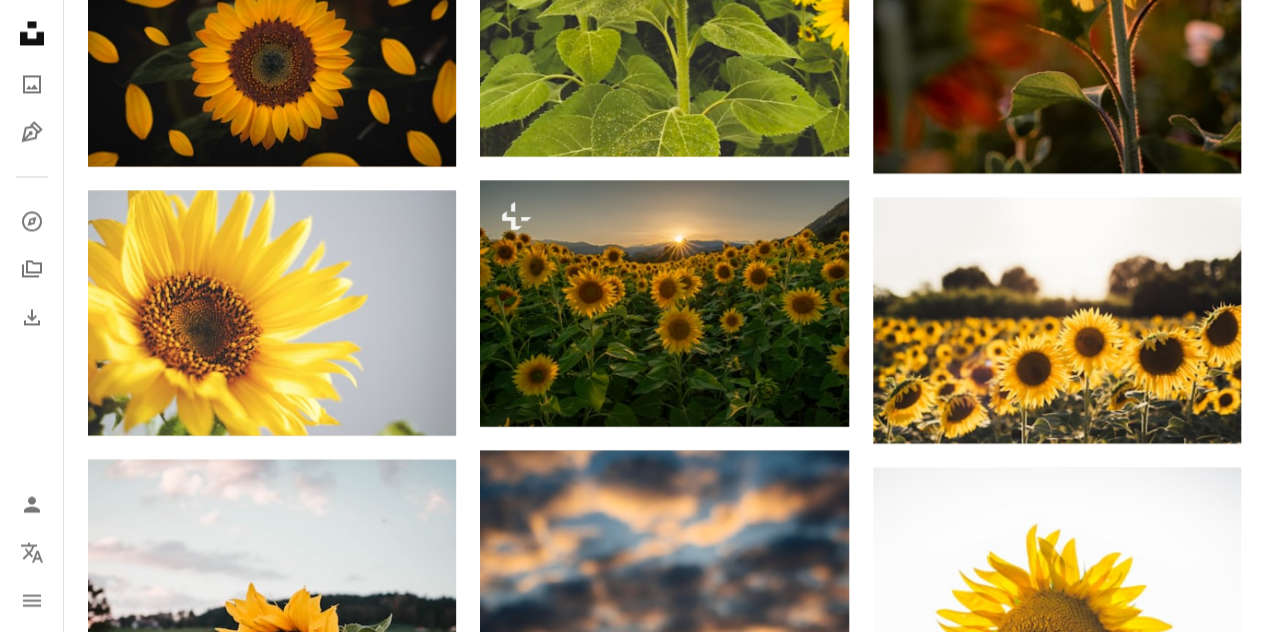 scroll, scrollTop: 1300, scrollLeft: 0, axis: vertical 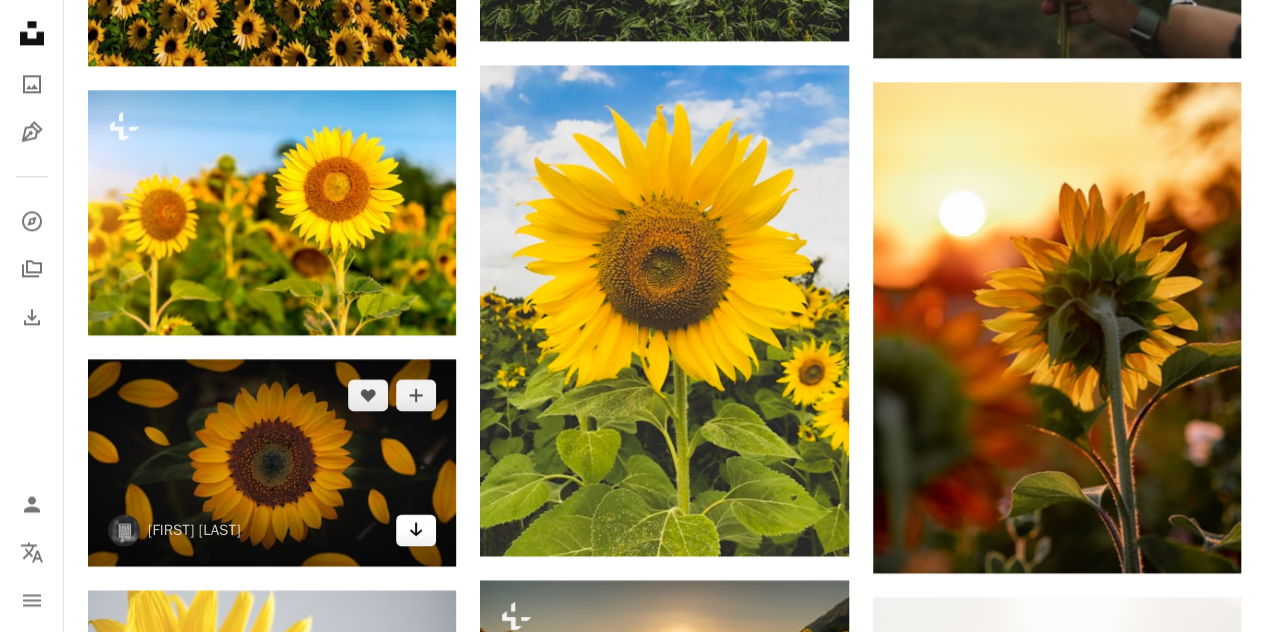 click on "Arrow pointing down" at bounding box center (416, 530) 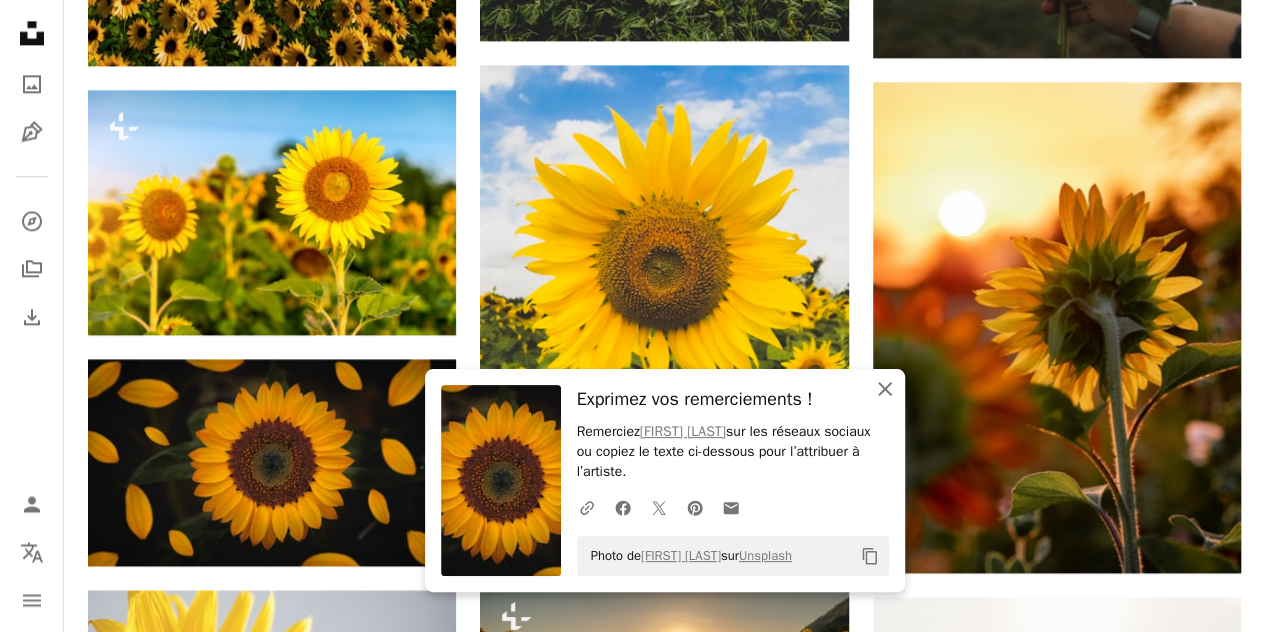 click on "An X shape" 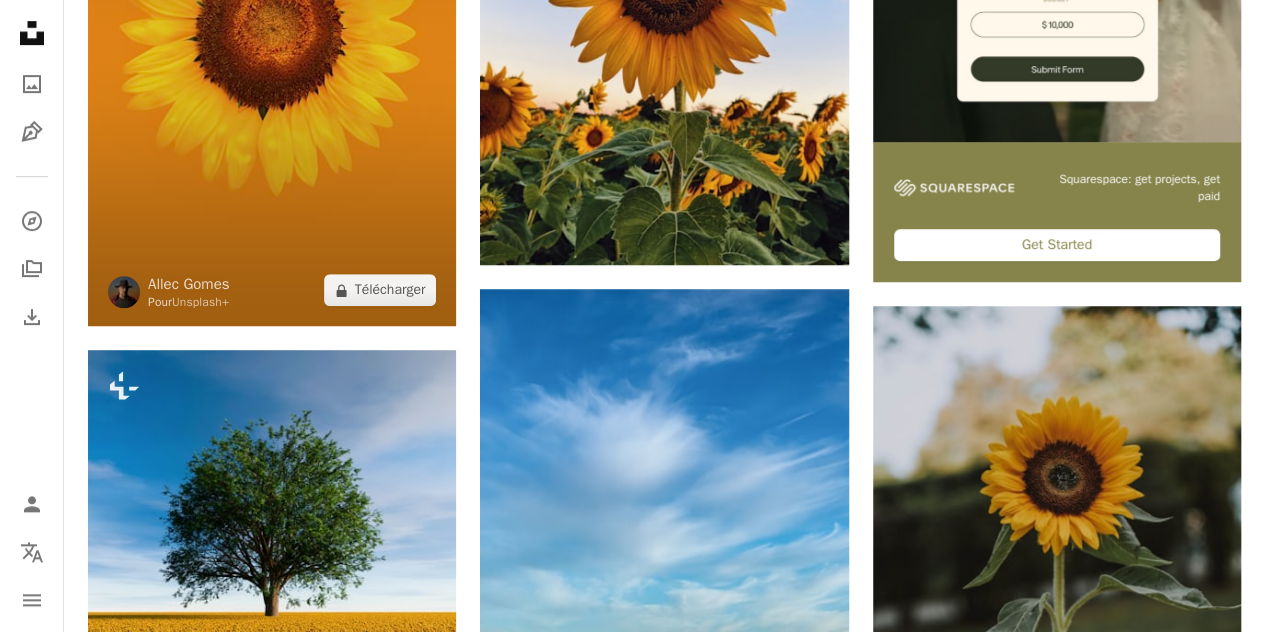 scroll, scrollTop: 0, scrollLeft: 0, axis: both 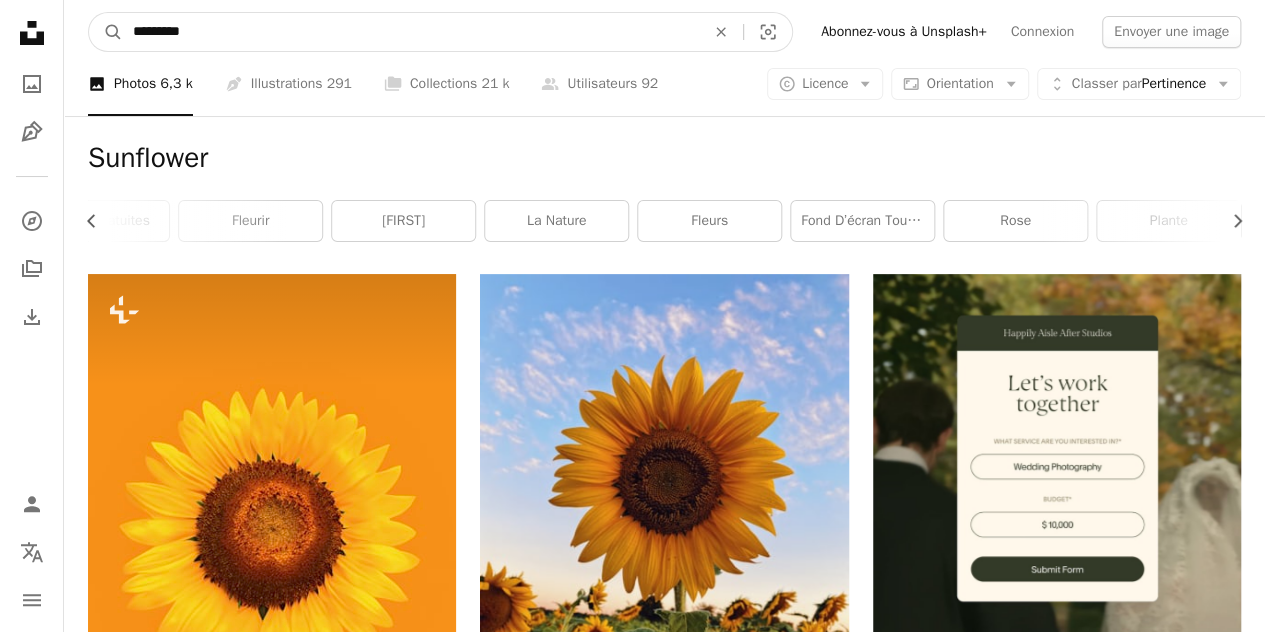 click on "*********" at bounding box center (411, 32) 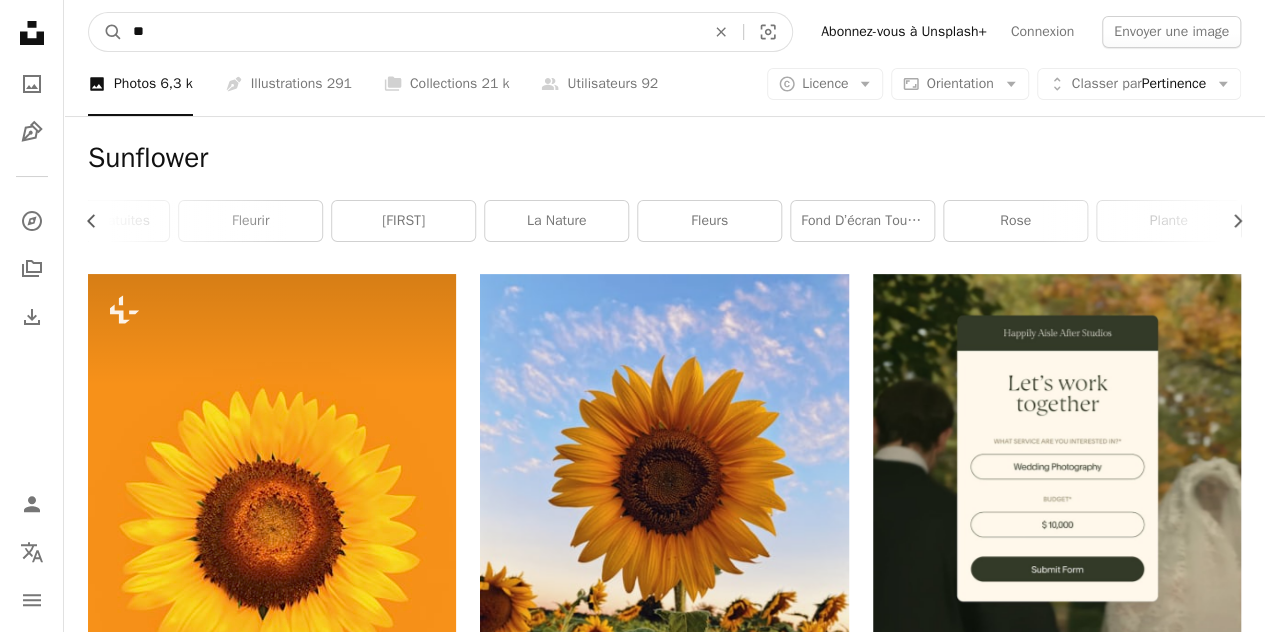 type on "*" 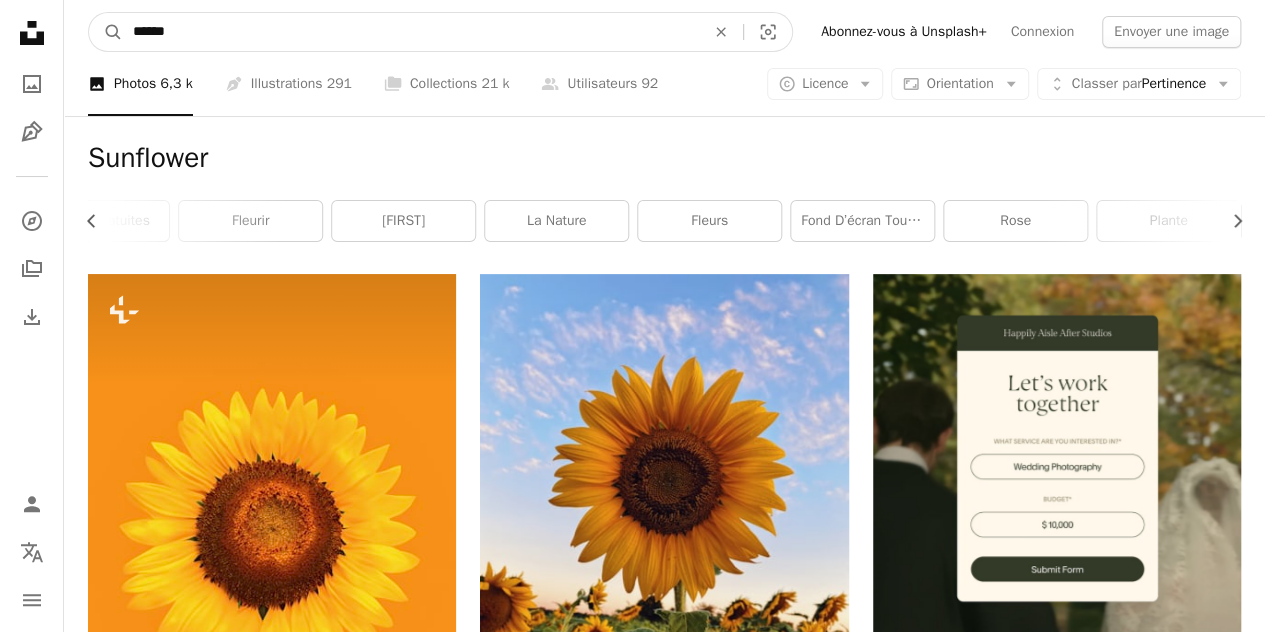type on "*******" 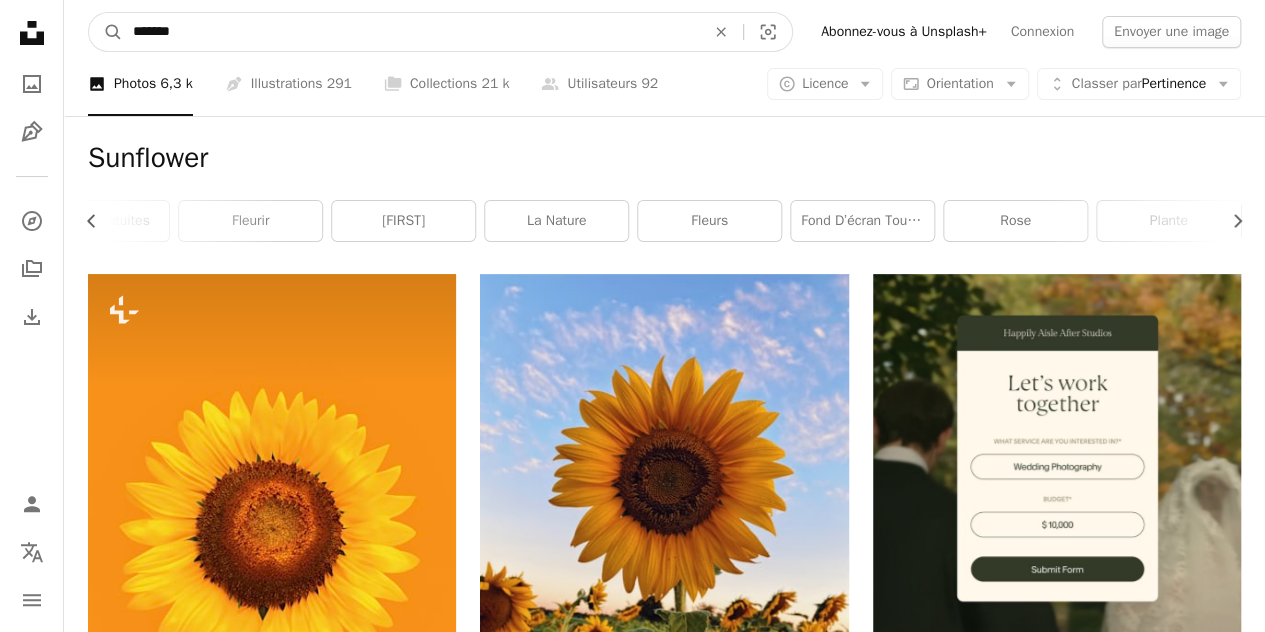 click on "A magnifying glass" at bounding box center [106, 32] 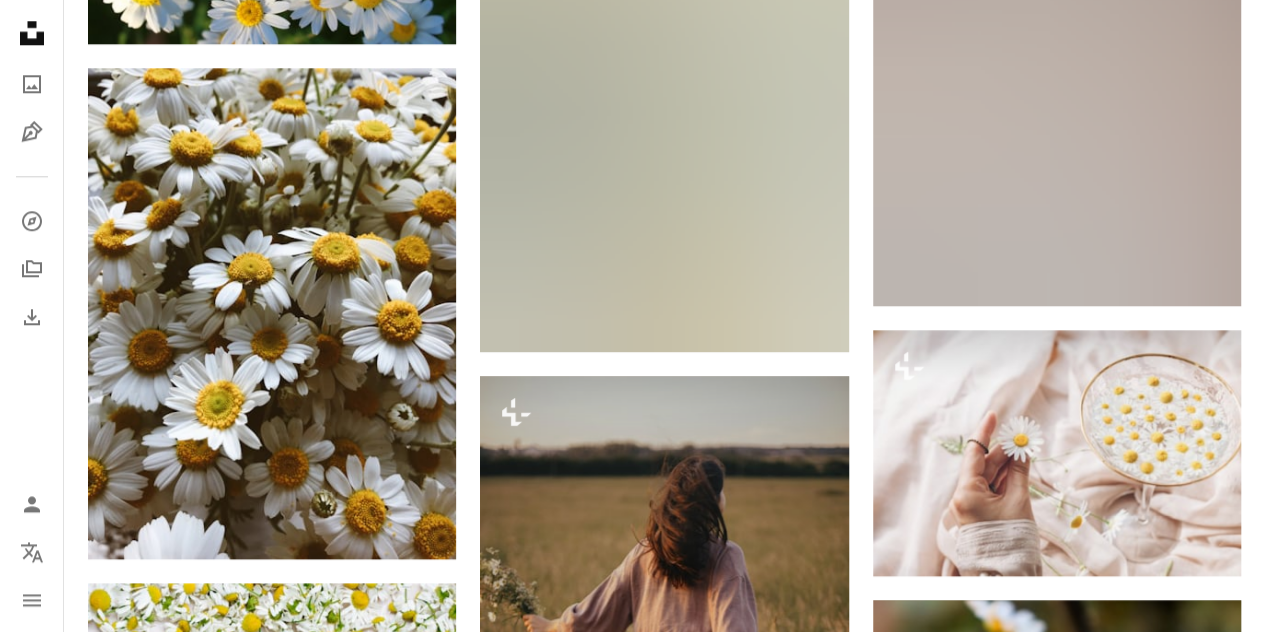 scroll, scrollTop: 1300, scrollLeft: 0, axis: vertical 